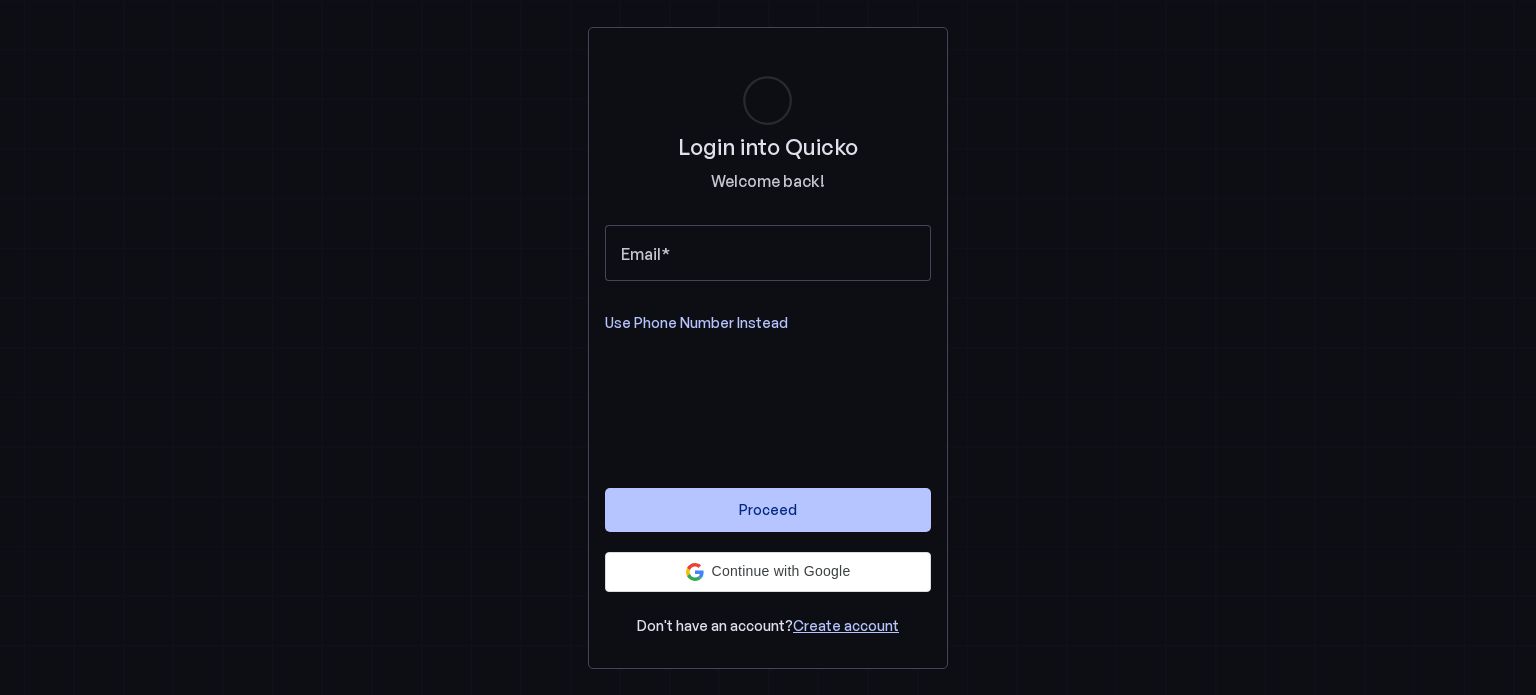 scroll, scrollTop: 0, scrollLeft: 0, axis: both 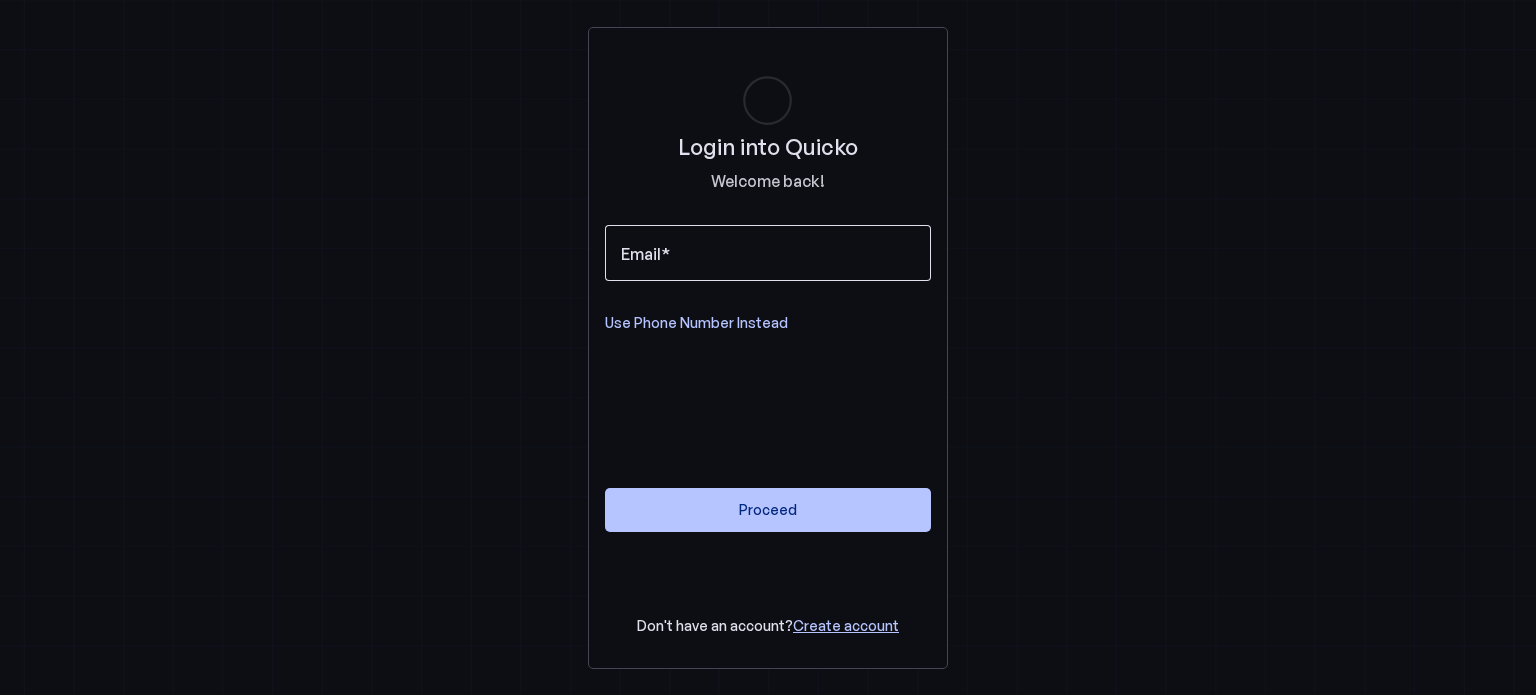 click at bounding box center [768, 253] 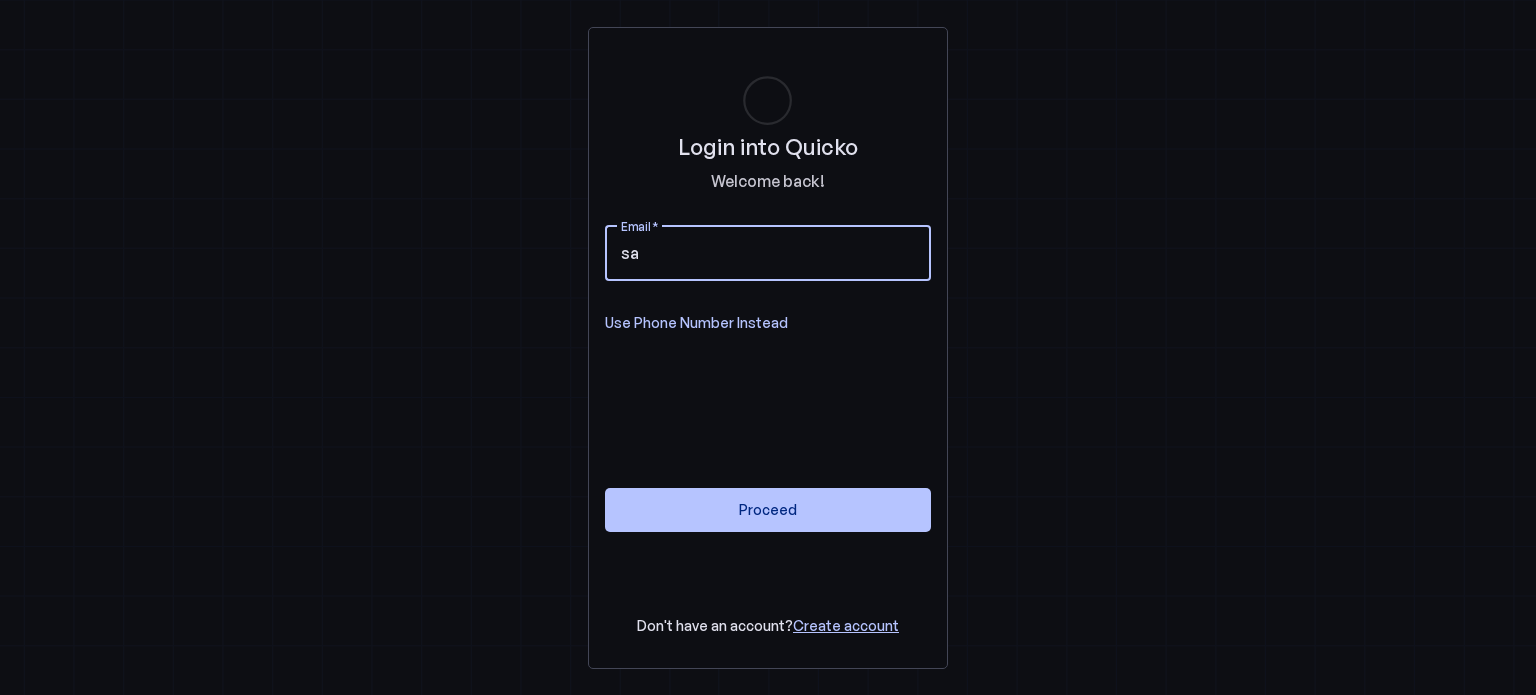 click on "sa" at bounding box center (768, 253) 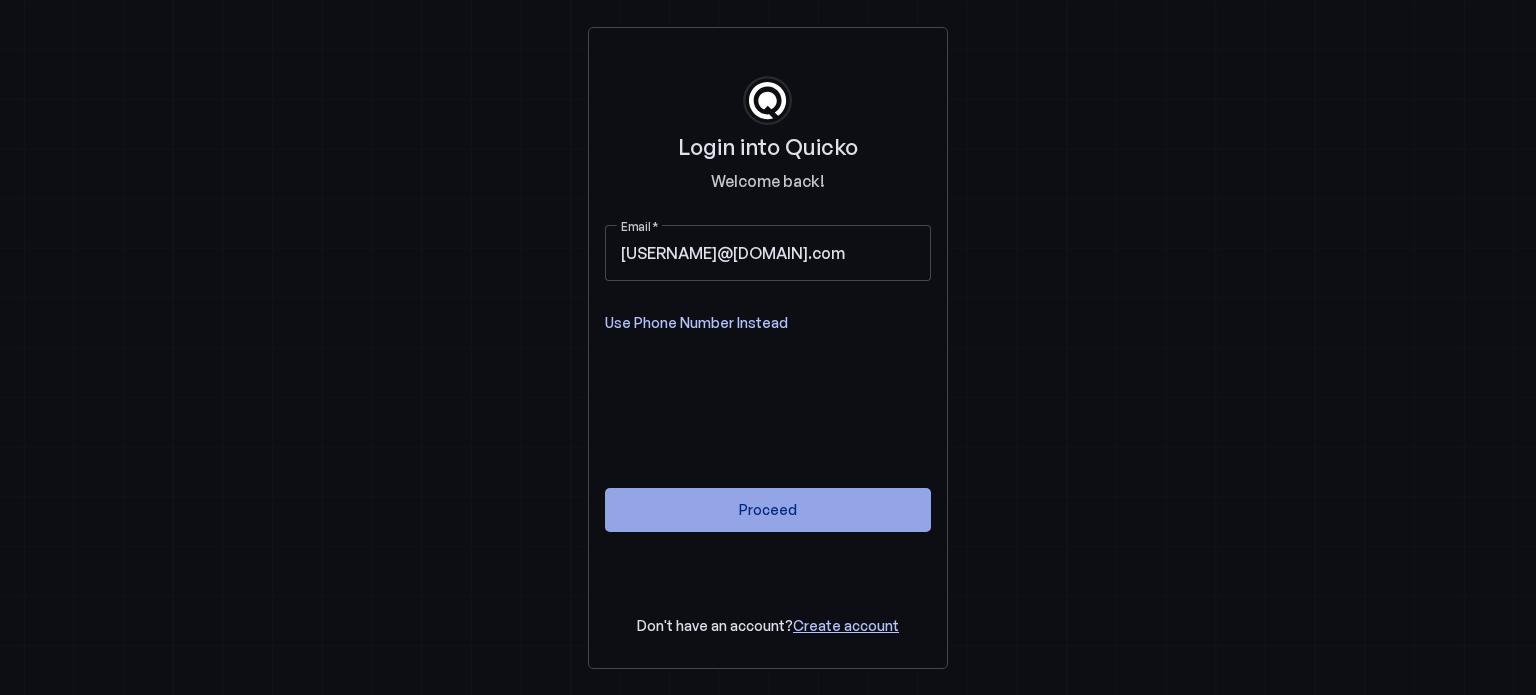 click on "Proceed" at bounding box center (768, 509) 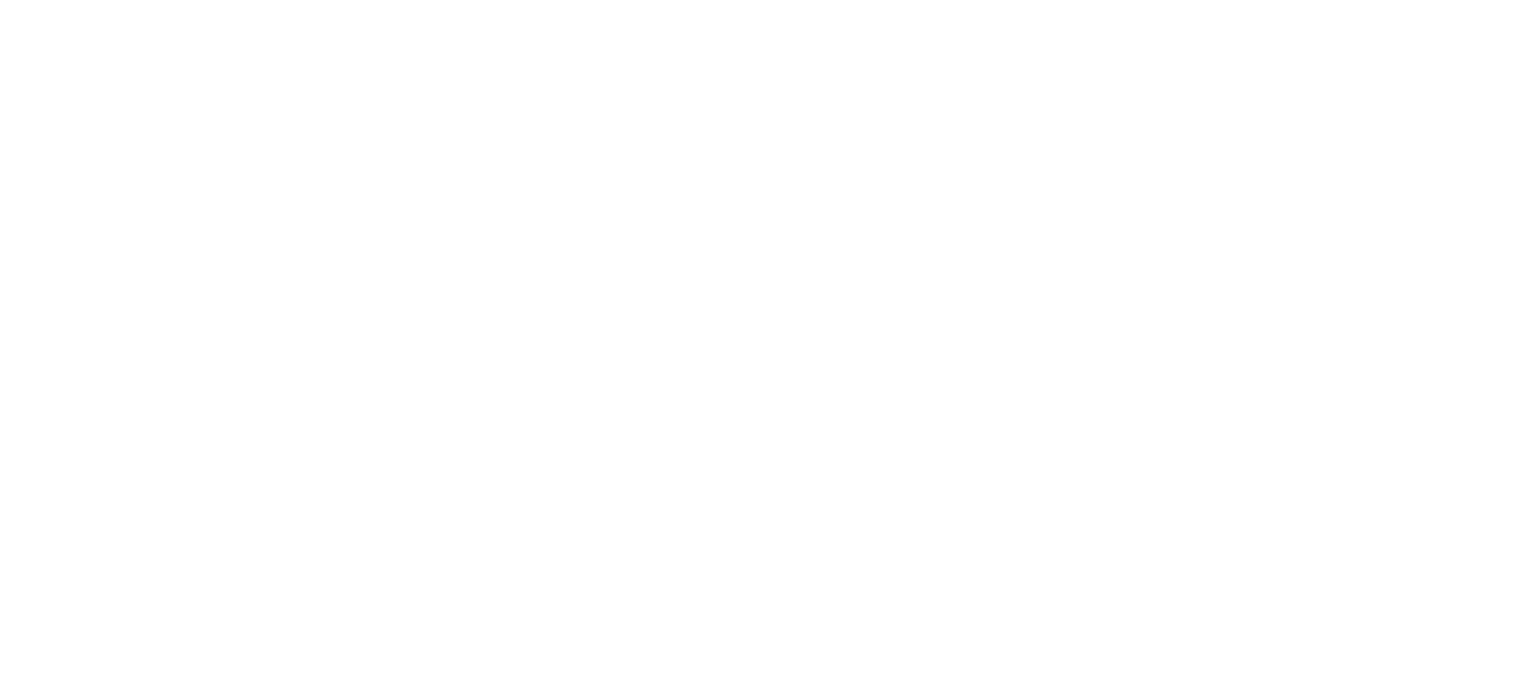 scroll, scrollTop: 0, scrollLeft: 0, axis: both 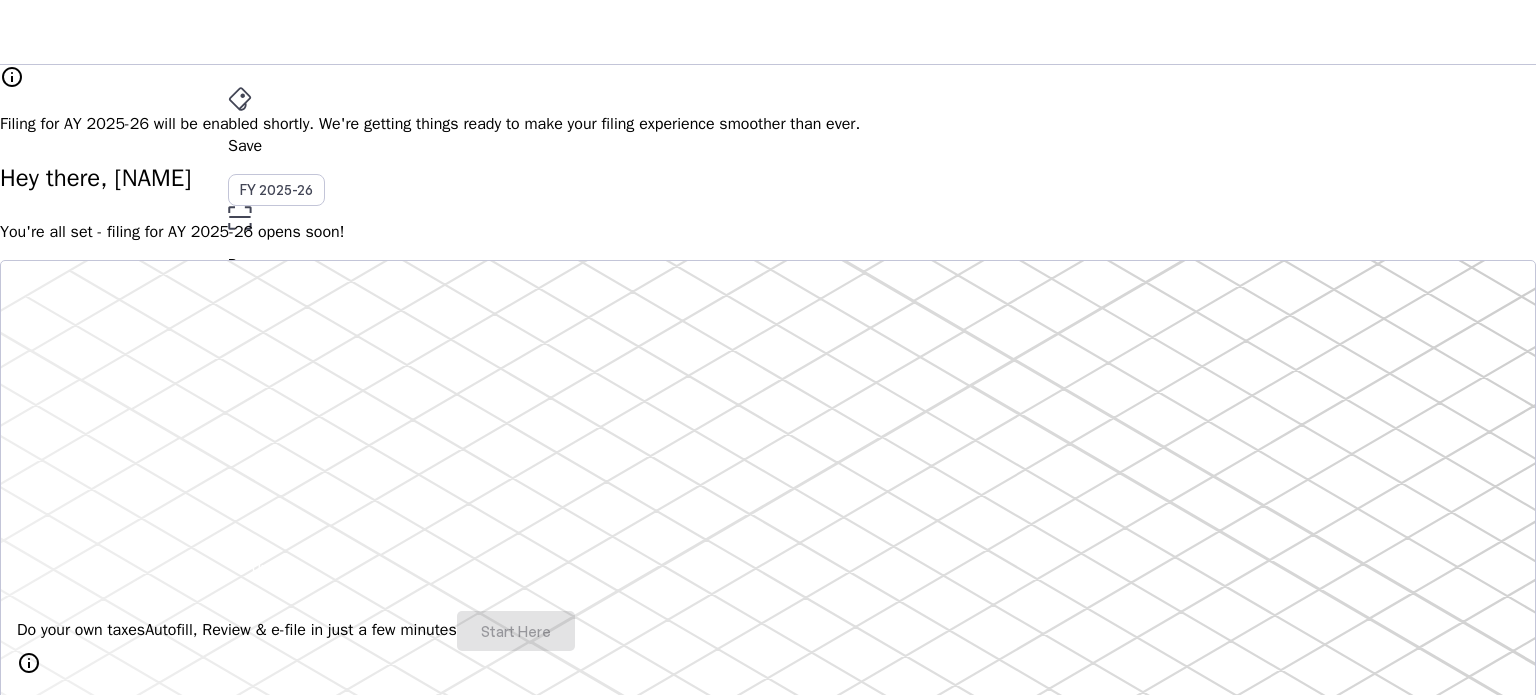click on "Save FY 2025-26  Pay   File AY 2025-26  More  arrow_drop_down  SA   Upgrade" at bounding box center (768, 32) 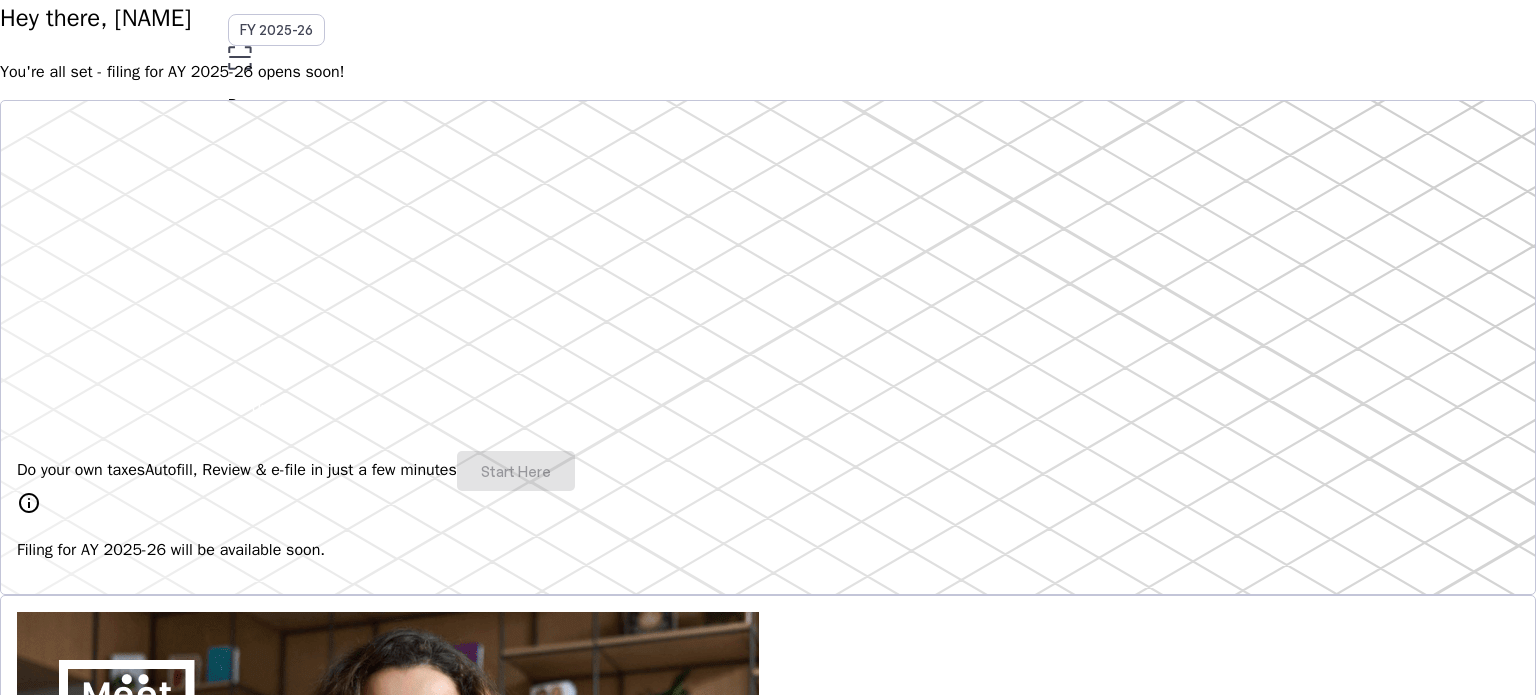 scroll, scrollTop: 162, scrollLeft: 0, axis: vertical 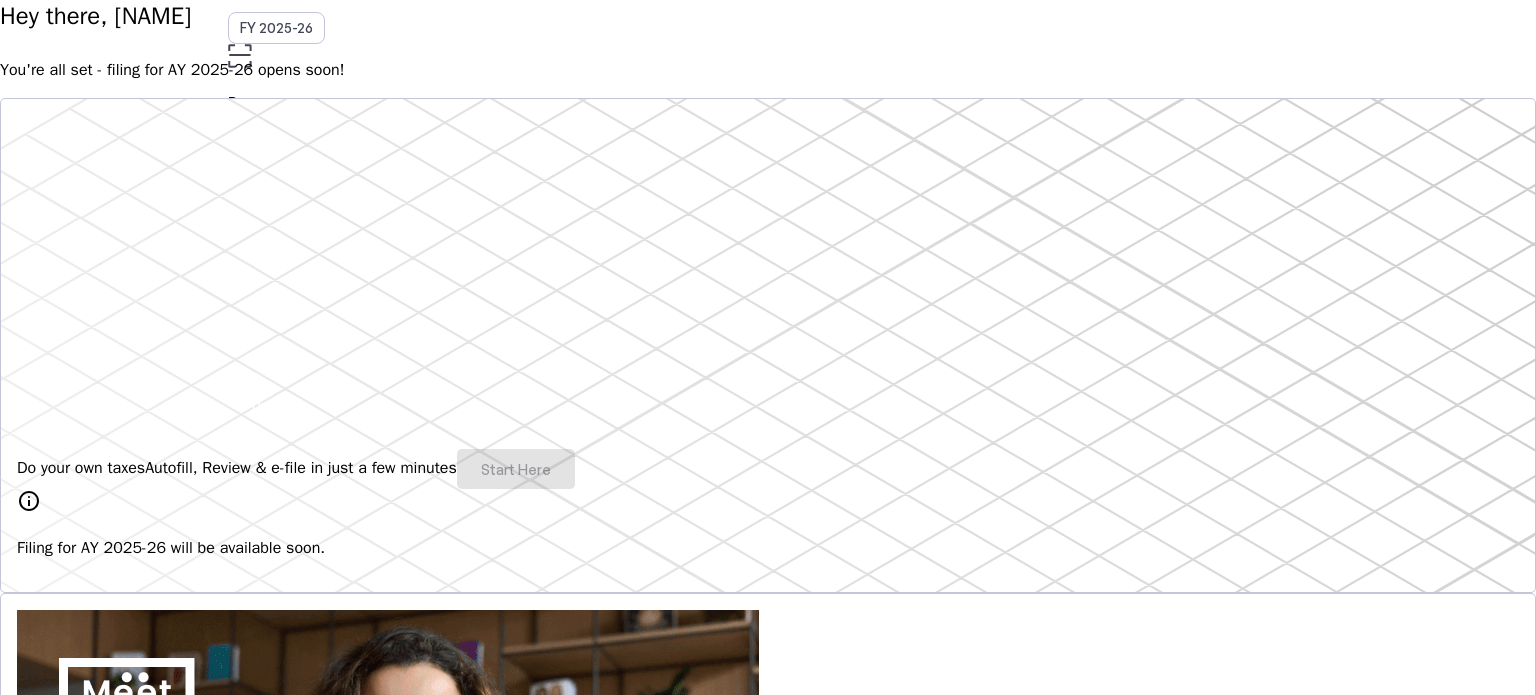 click on "Do your own taxes   Autofill, Review & e-file in just a few minutes   Start Here" at bounding box center [768, 469] 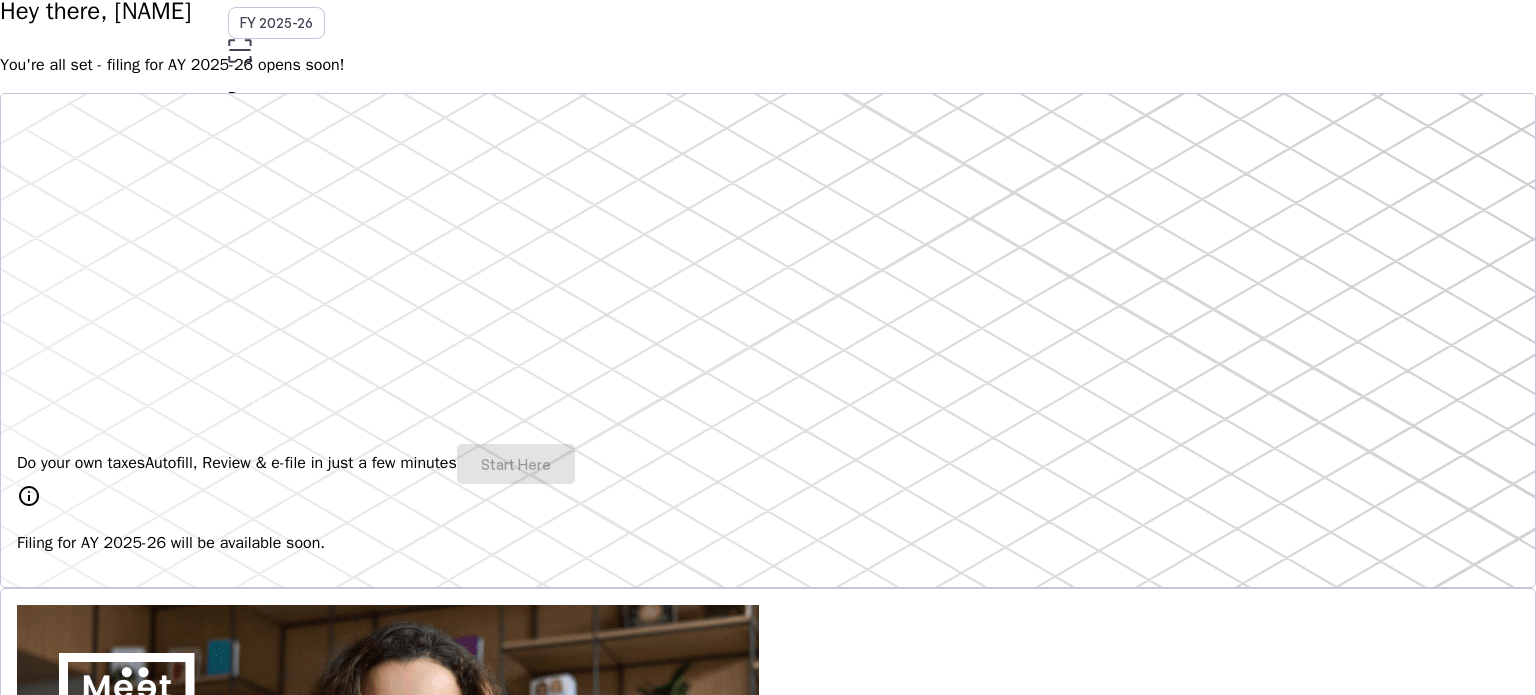 scroll, scrollTop: 0, scrollLeft: 0, axis: both 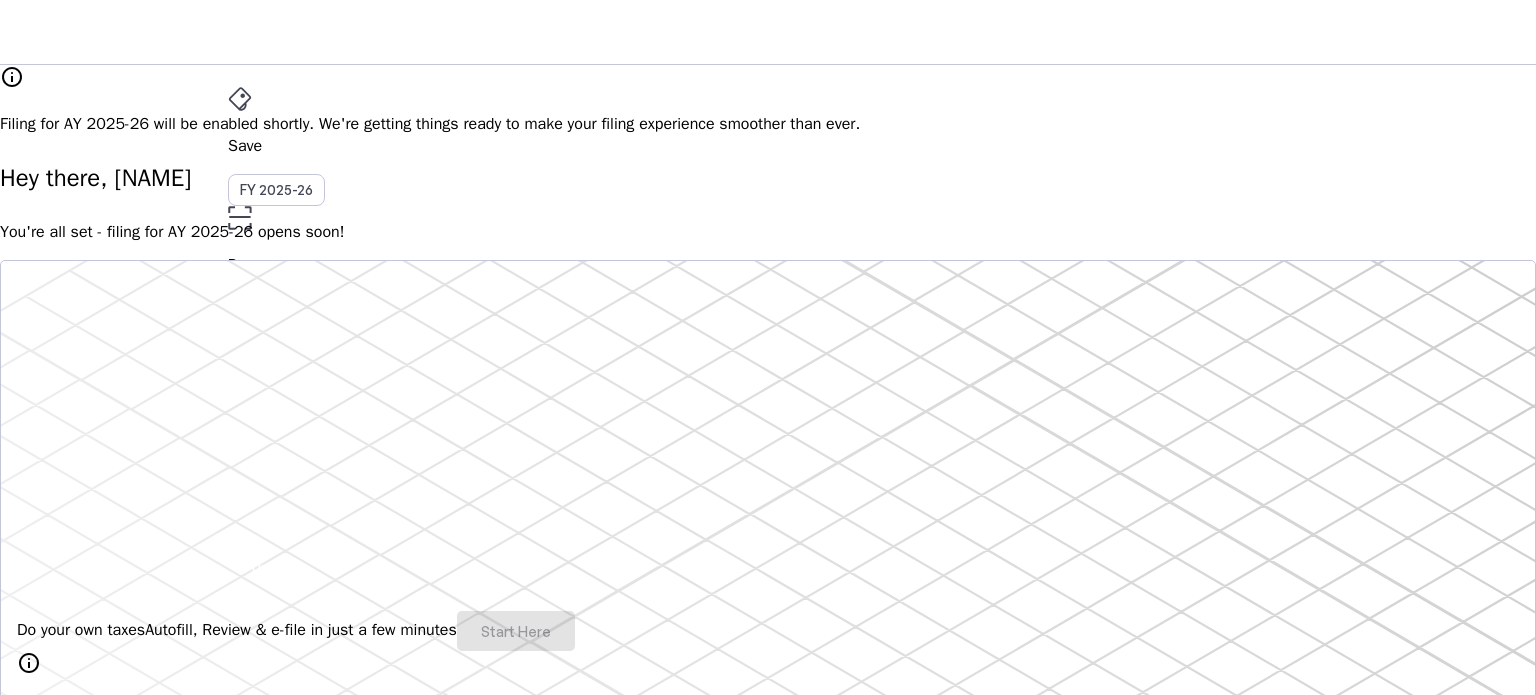 click on "File" at bounding box center [768, 352] 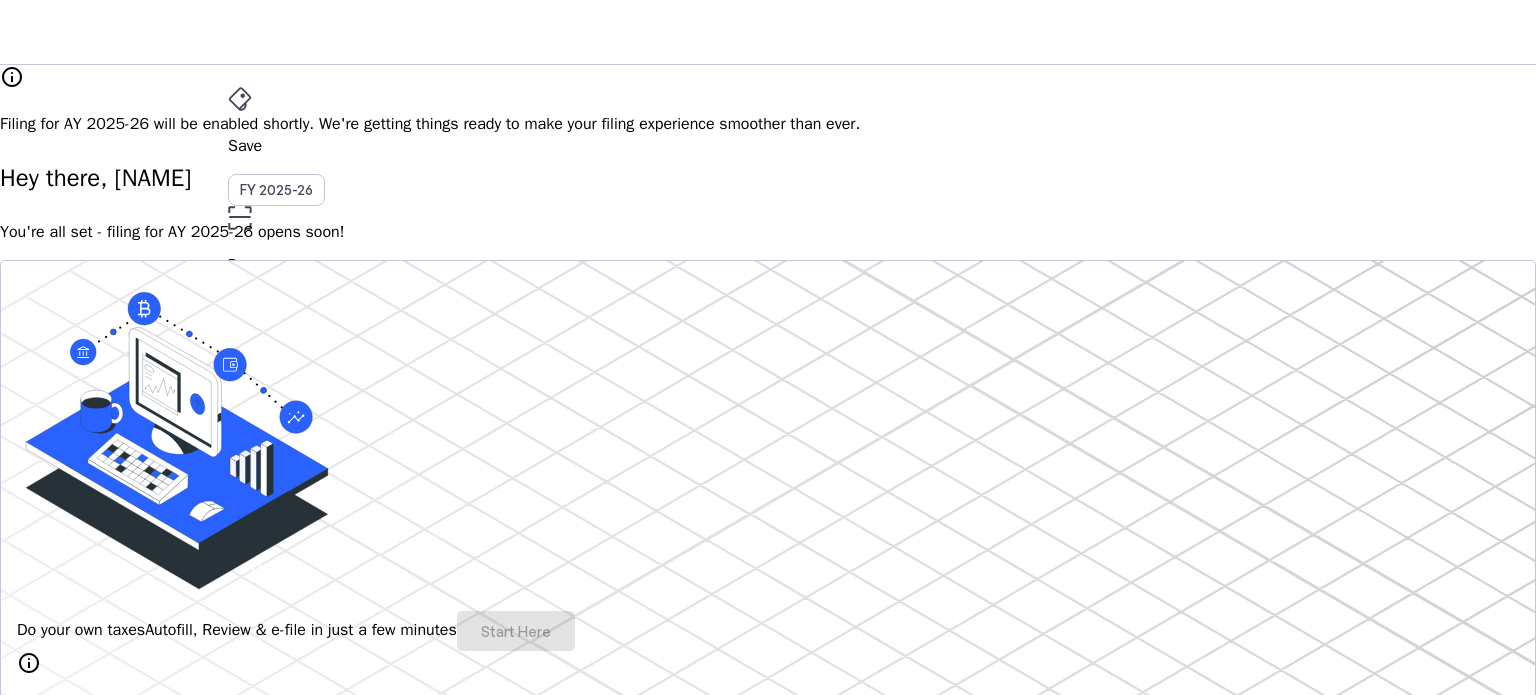 click on "arrow_drop_down" at bounding box center (240, 480) 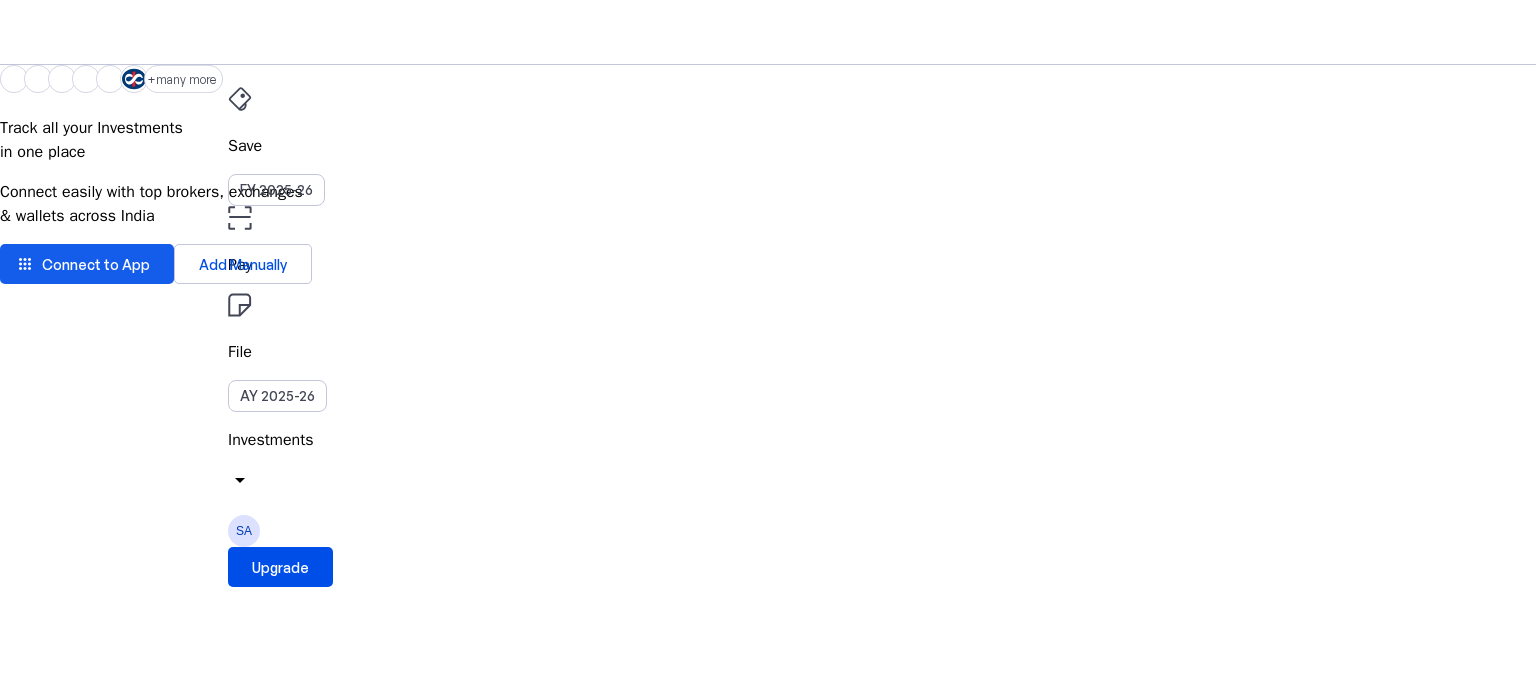click on "Connect to App" at bounding box center (96, 264) 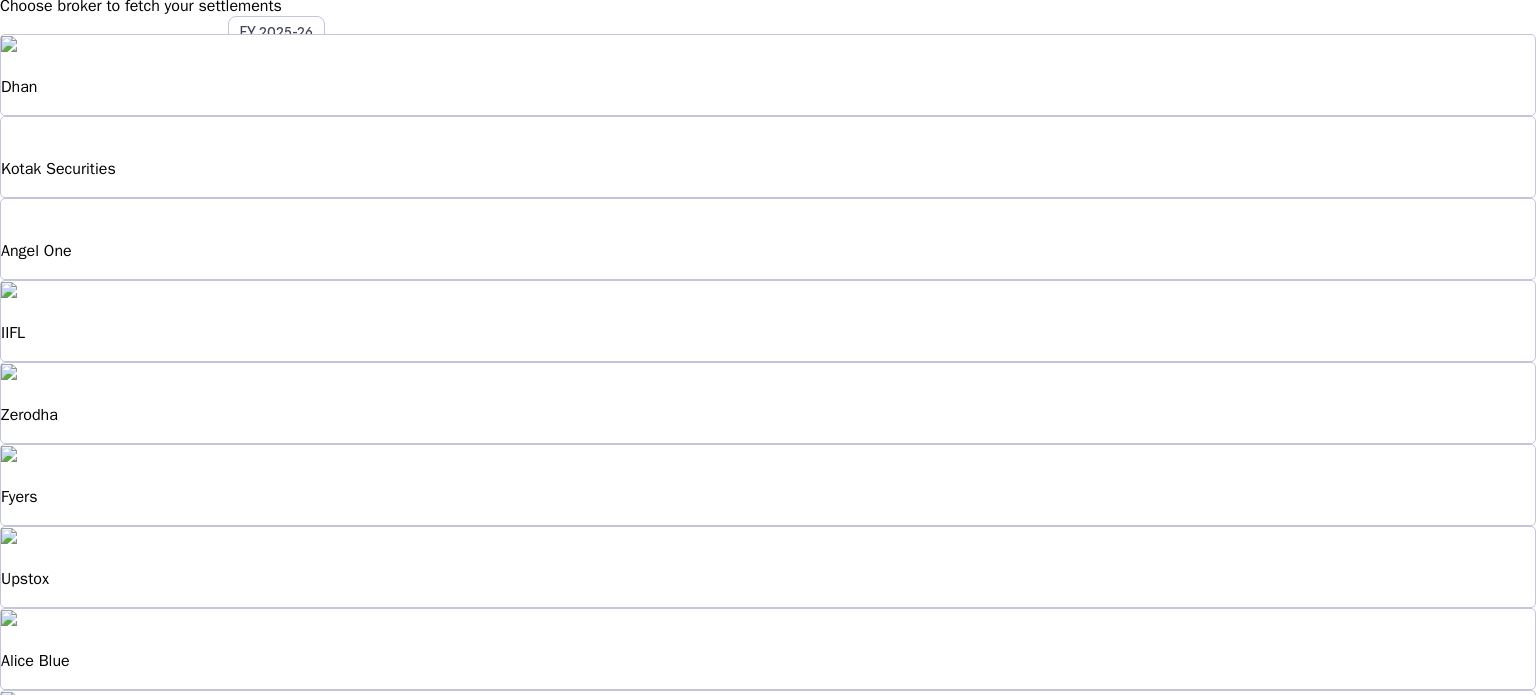 scroll, scrollTop: 159, scrollLeft: 0, axis: vertical 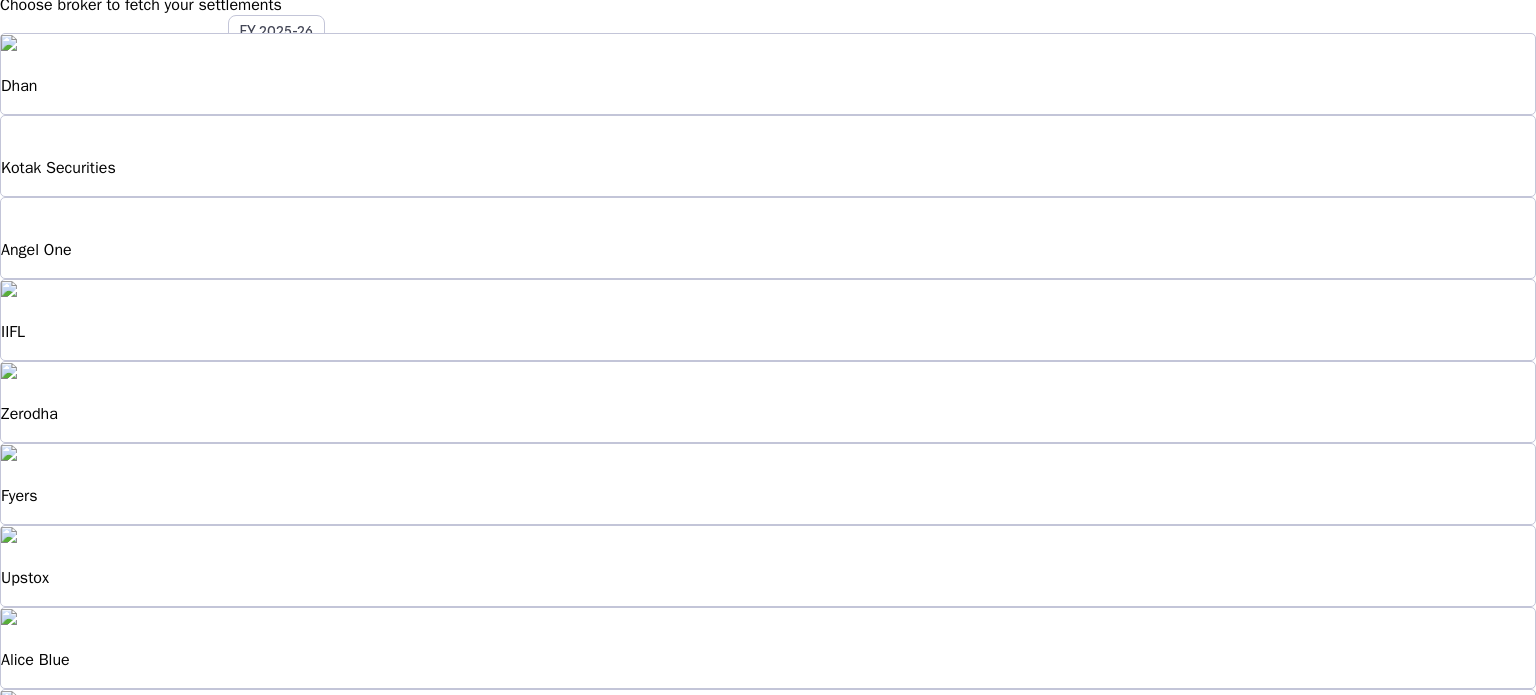 click on "Zerodha" at bounding box center (768, 86) 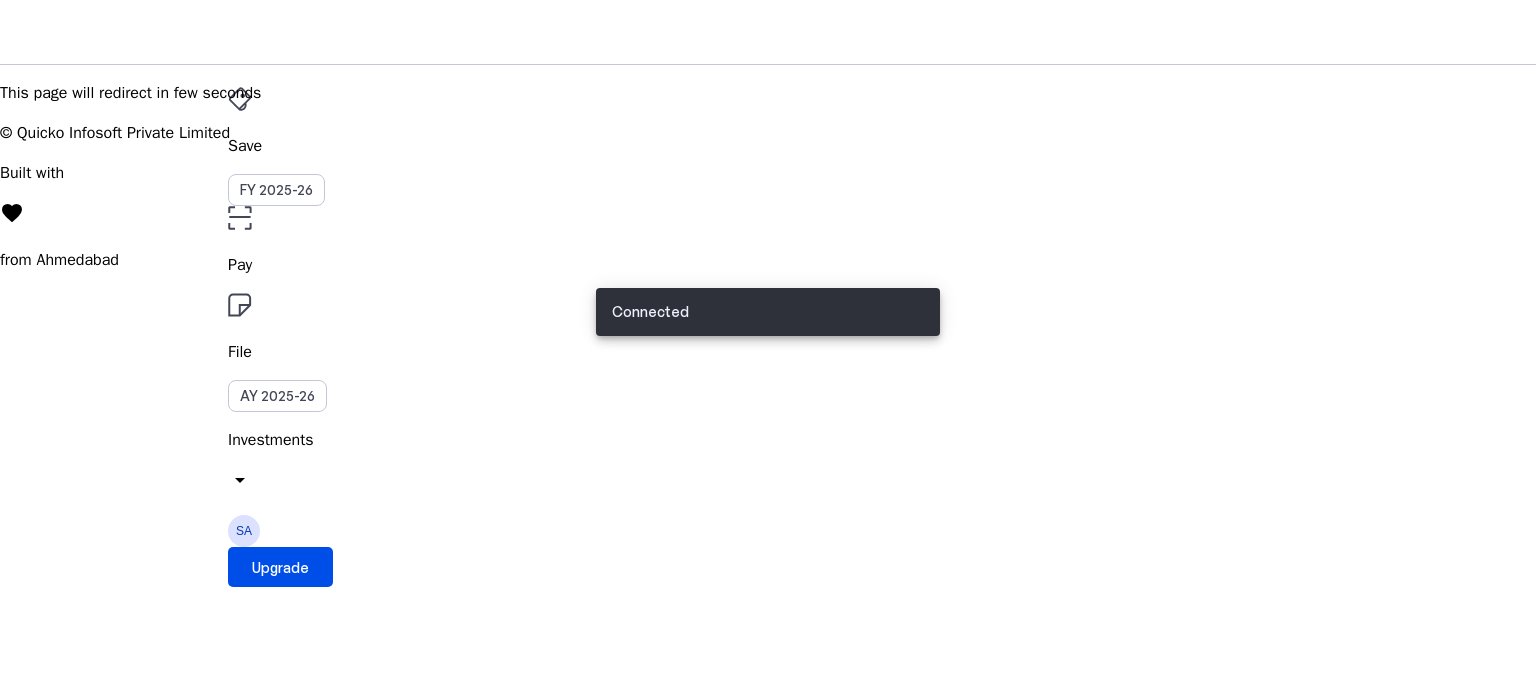 scroll, scrollTop: 0, scrollLeft: 0, axis: both 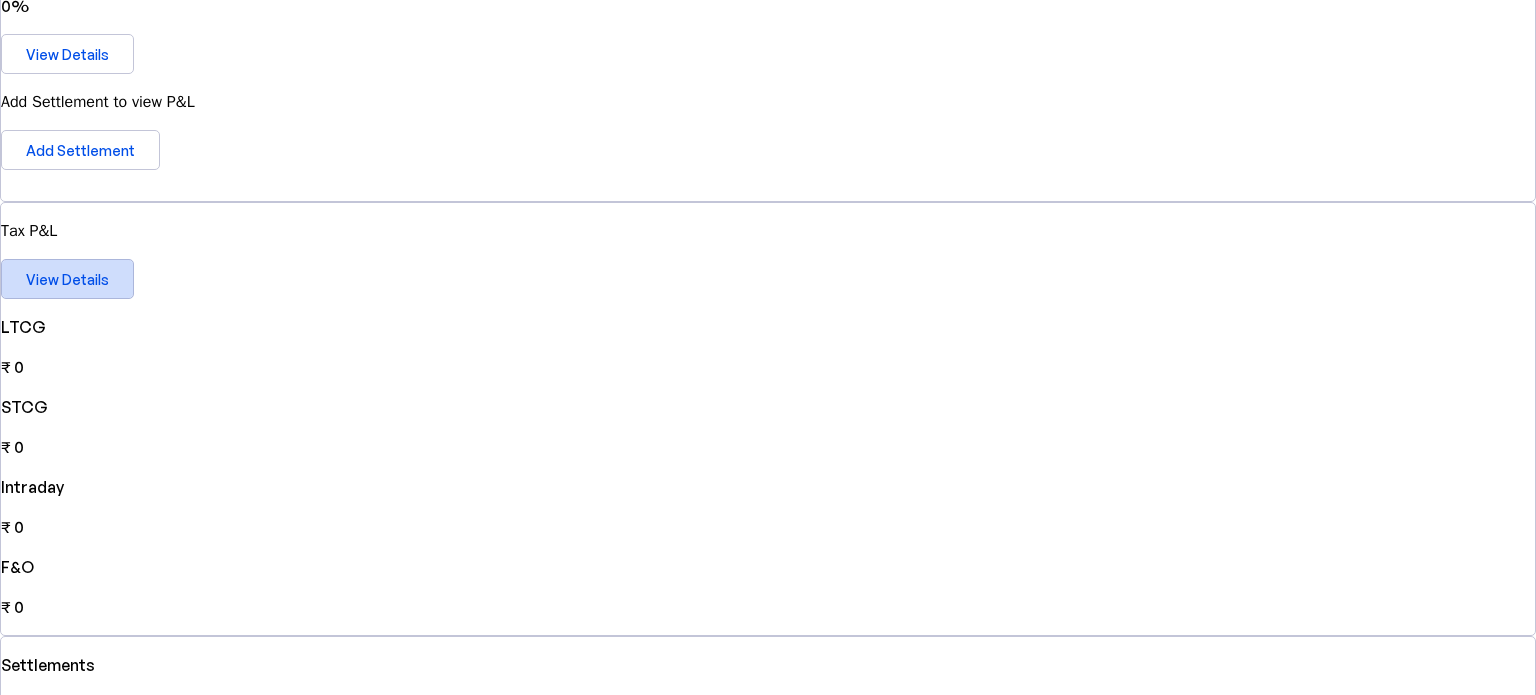 click on "View Details" at bounding box center [67, 279] 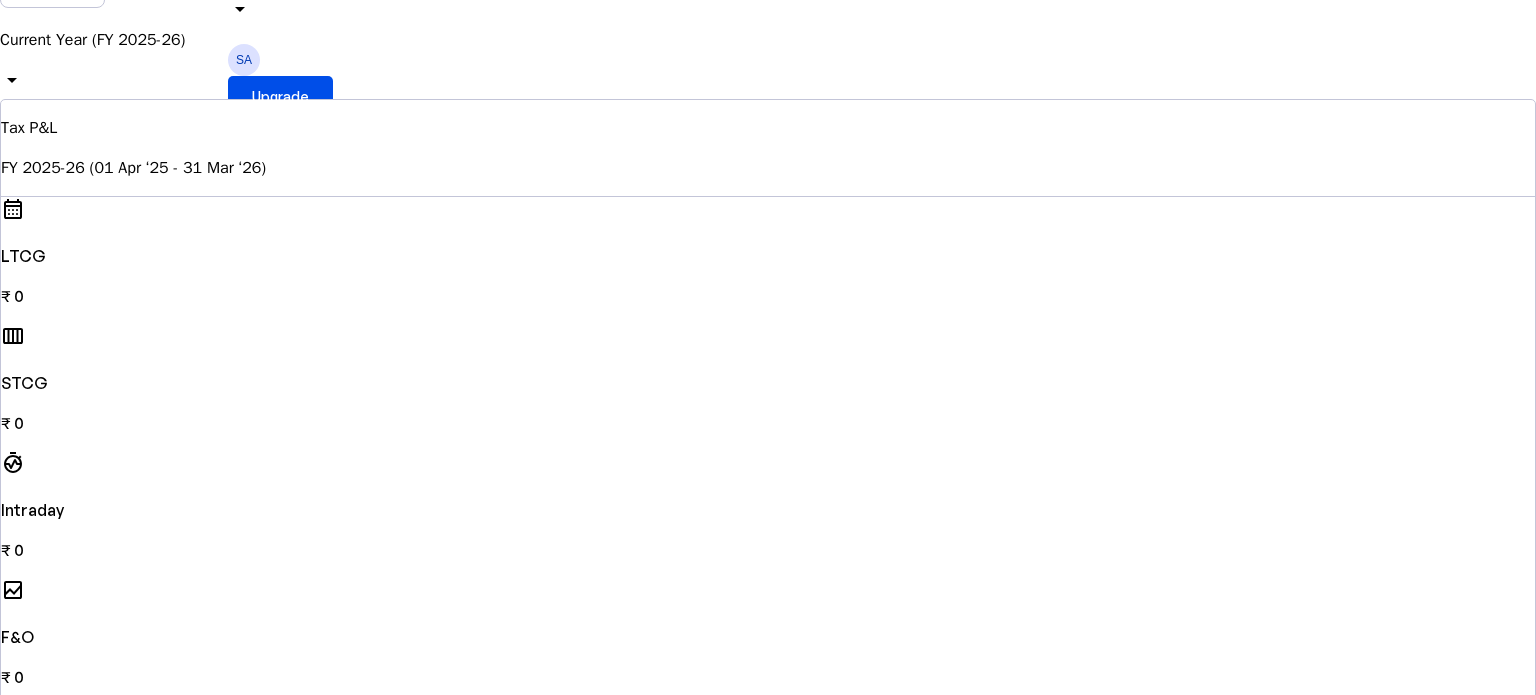 scroll, scrollTop: 0, scrollLeft: 0, axis: both 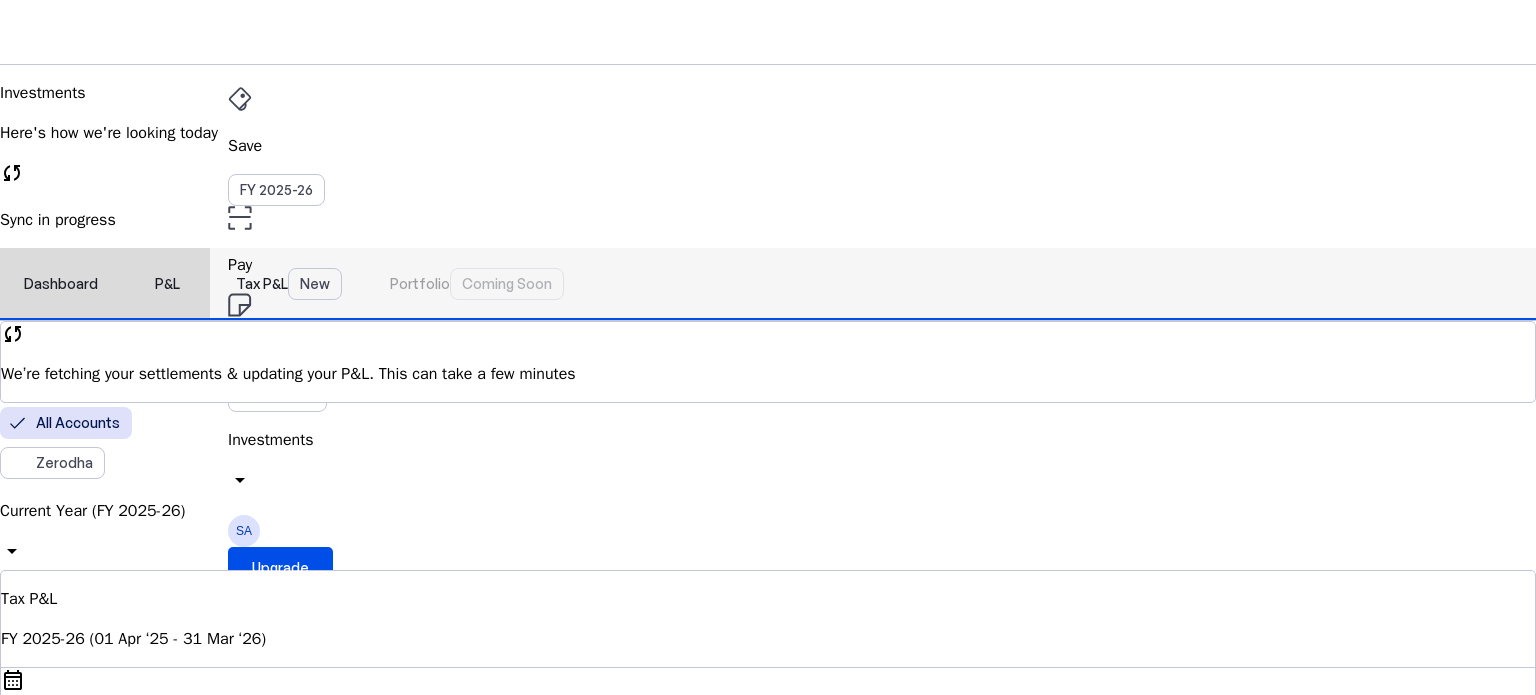 click on "Dashboard" at bounding box center [61, 284] 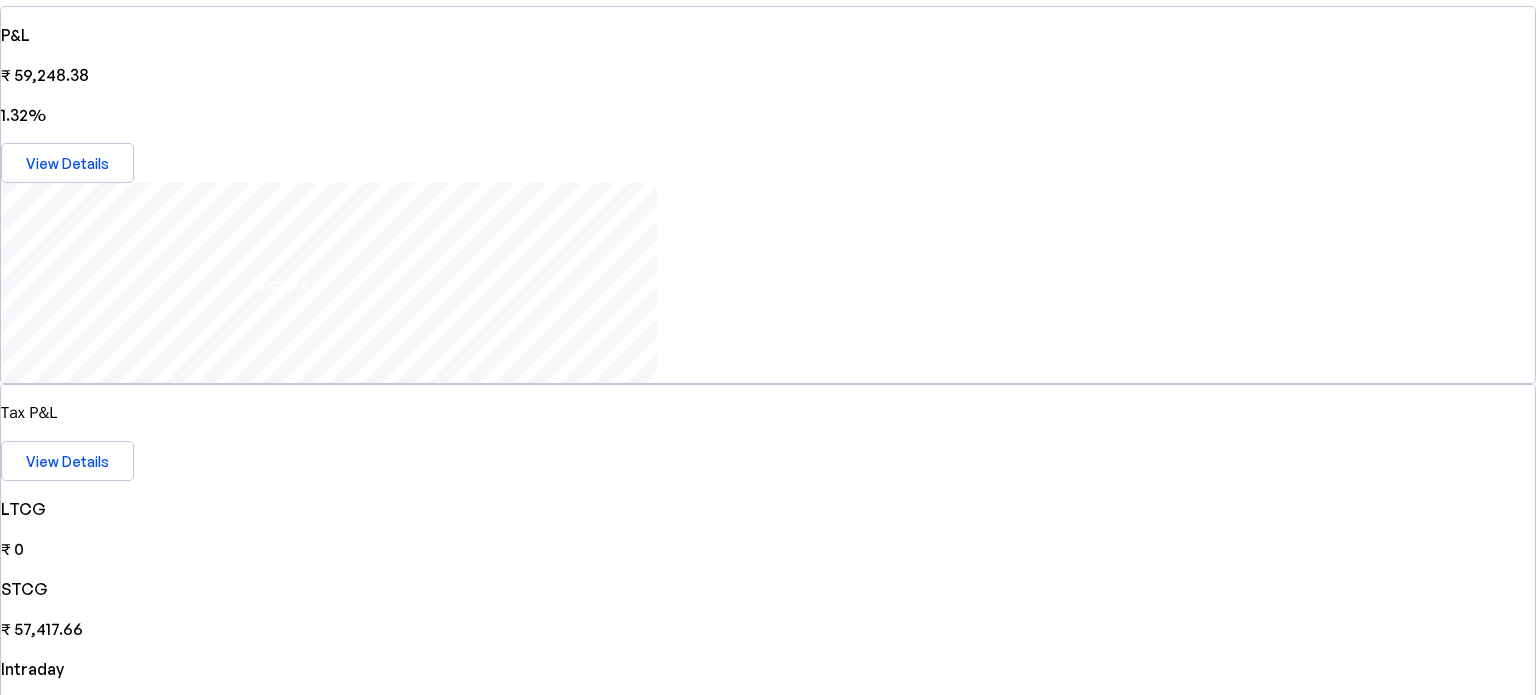 scroll, scrollTop: 0, scrollLeft: 0, axis: both 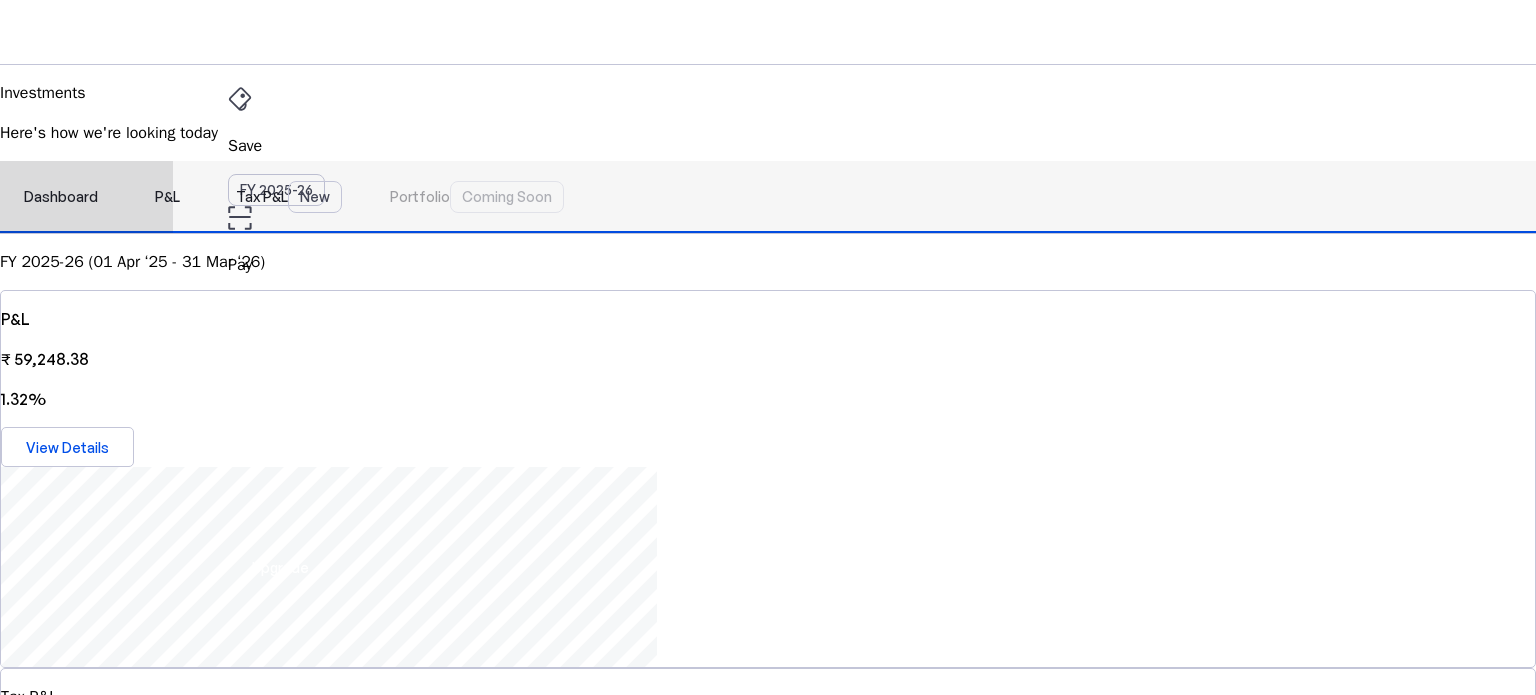 click on "P&L" at bounding box center [167, 197] 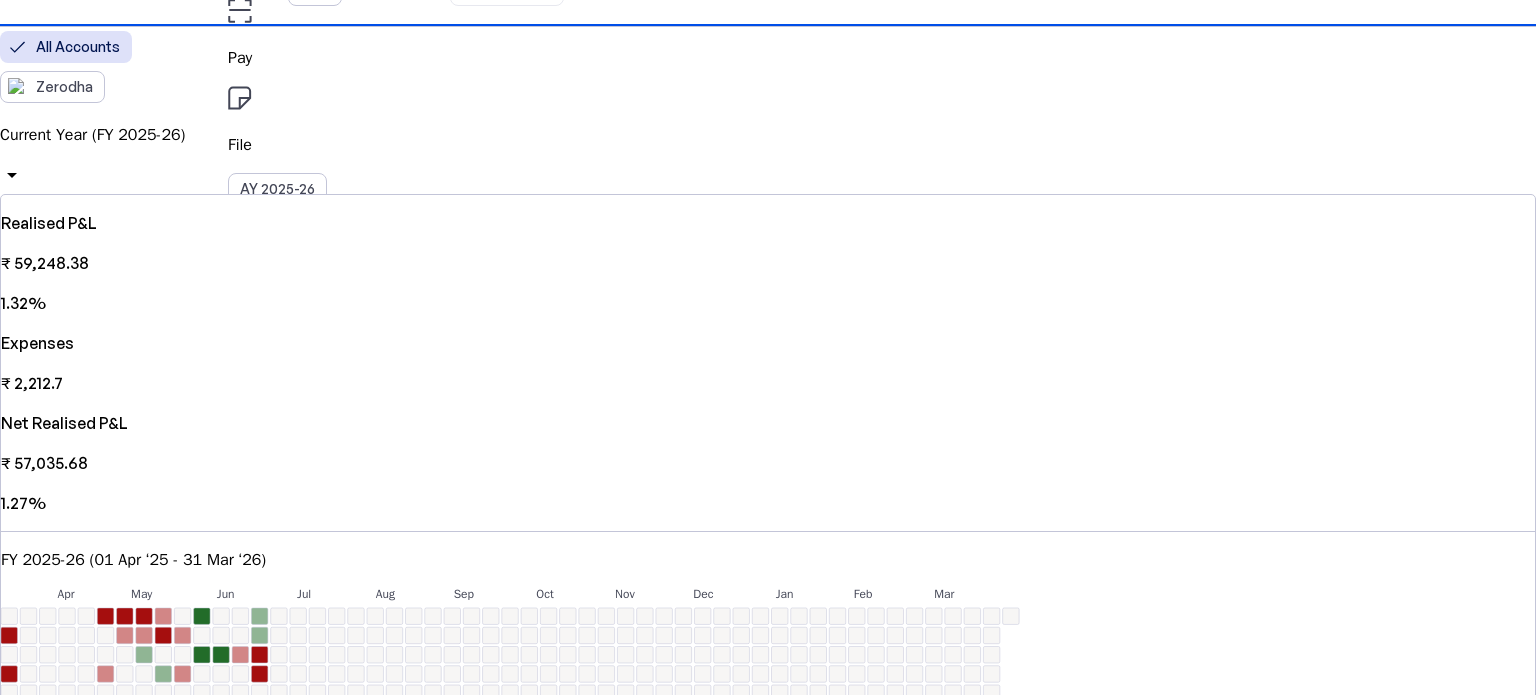 scroll, scrollTop: 212, scrollLeft: 0, axis: vertical 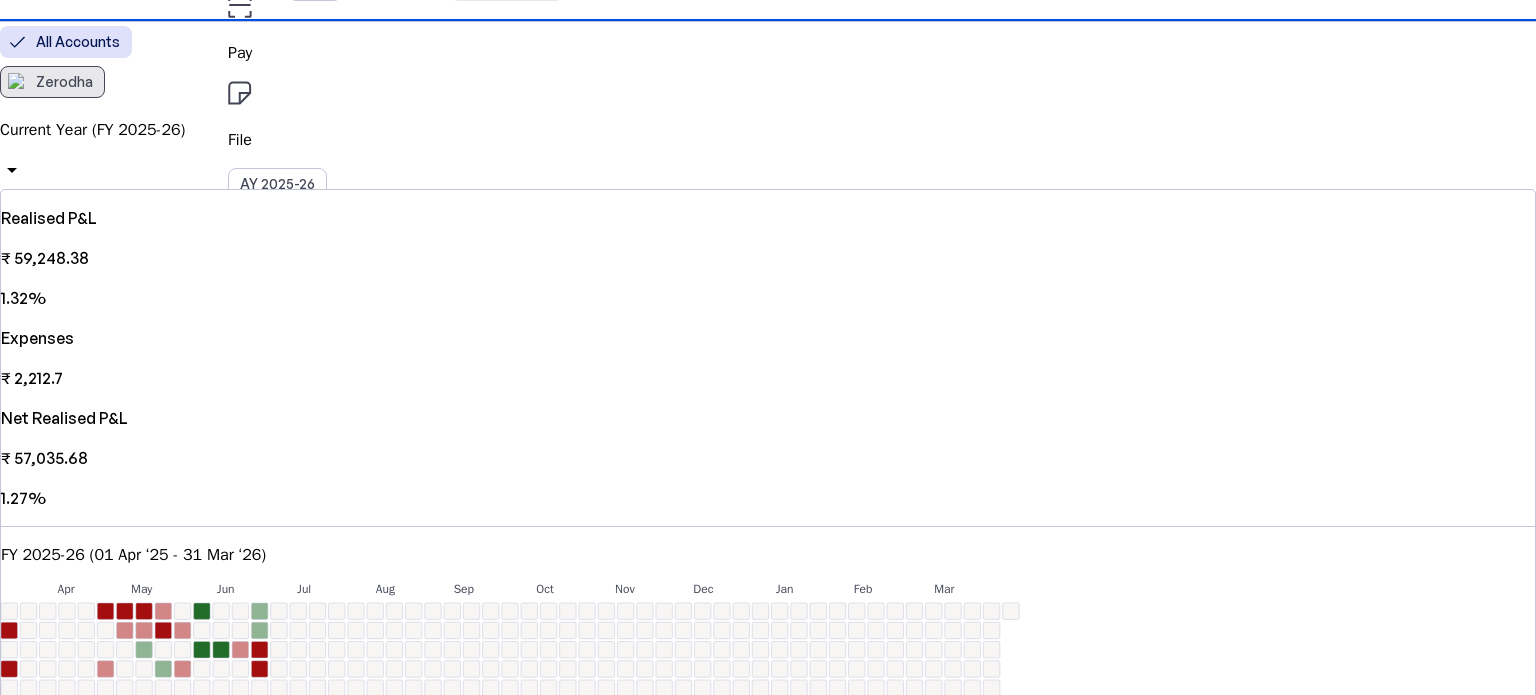 click on "Zerodha" at bounding box center [52, 82] 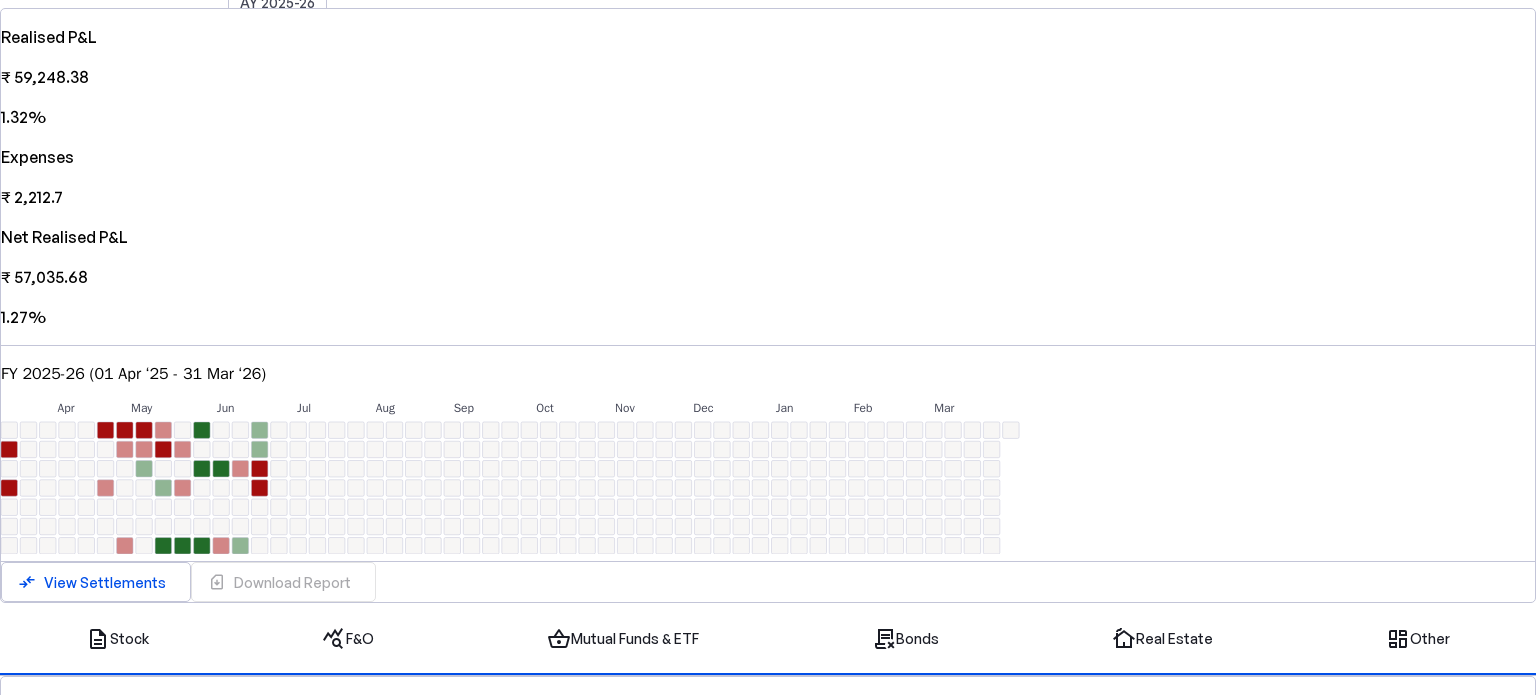 scroll, scrollTop: 401, scrollLeft: 0, axis: vertical 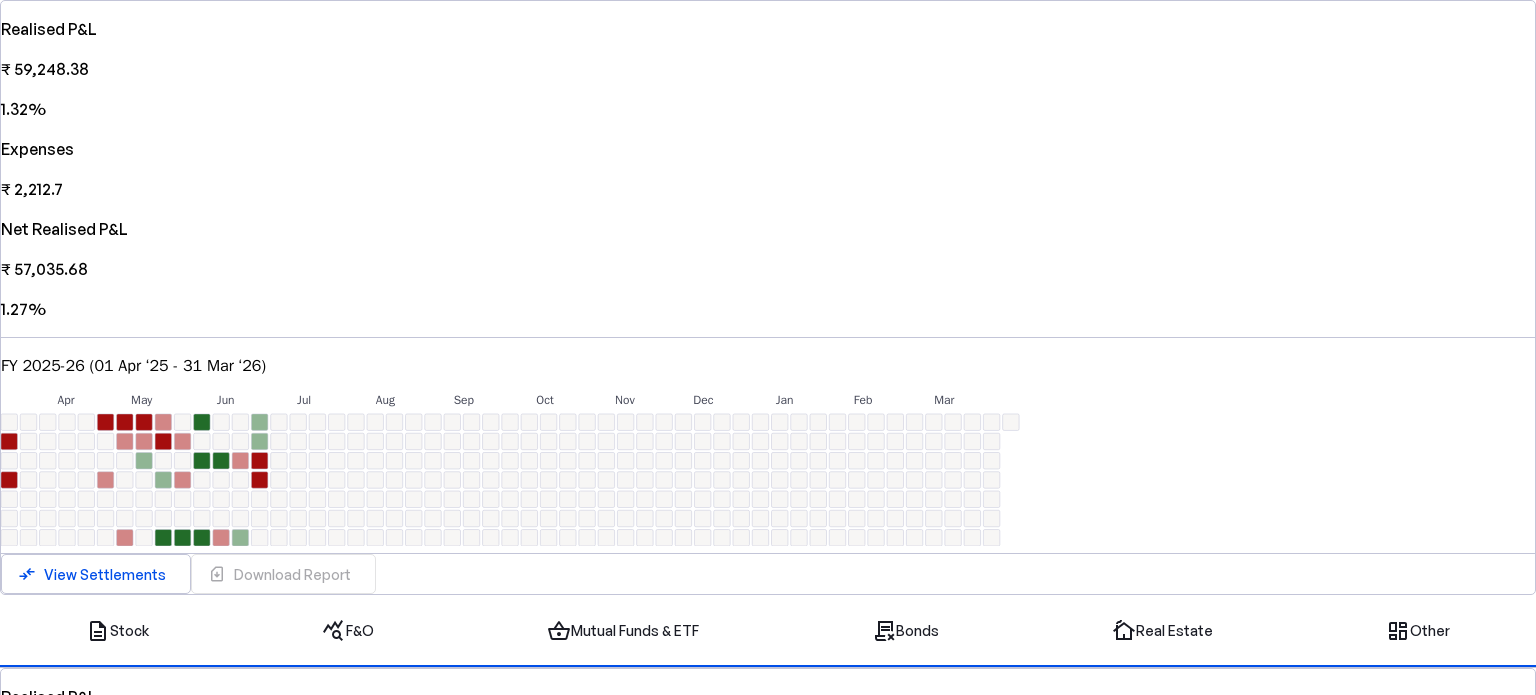 click on "compare_arrows  View Settlements  sim_card_download  Download Report" at bounding box center (768, 574) 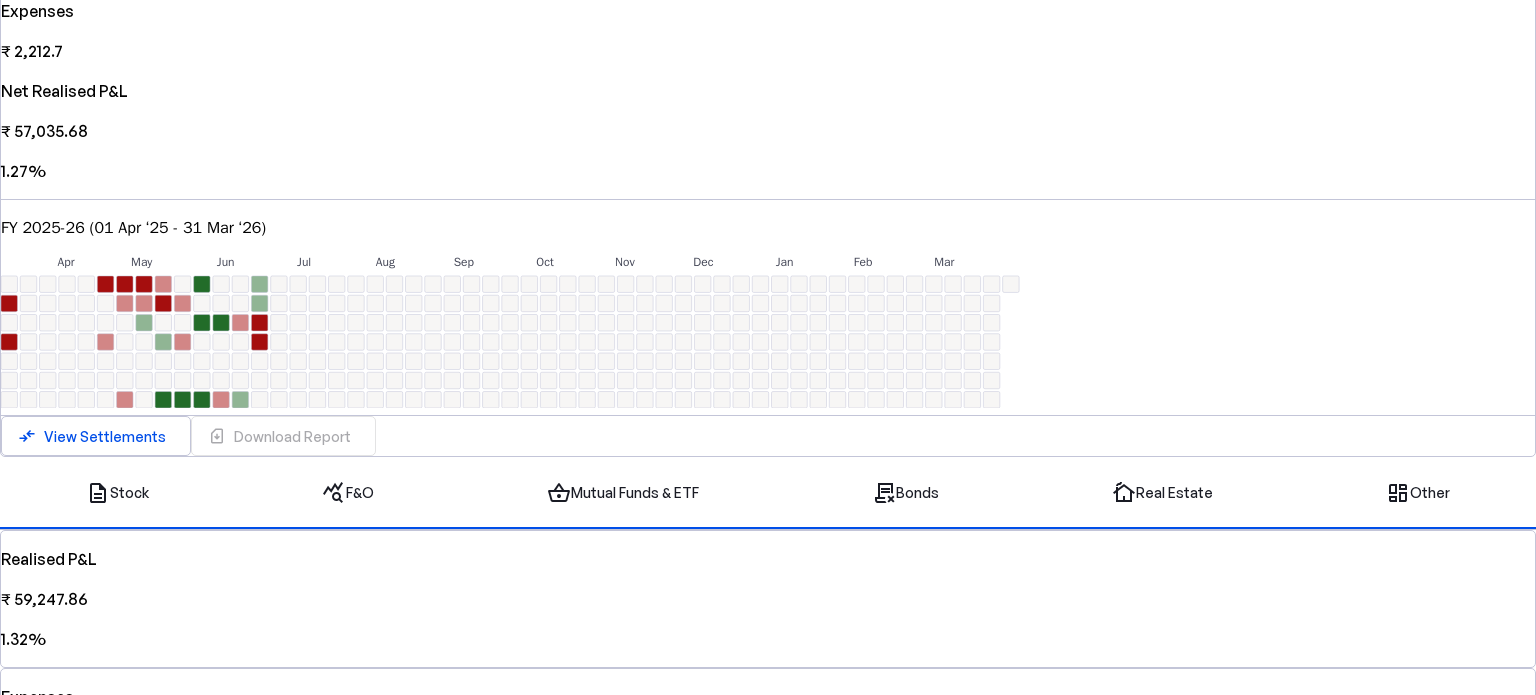 scroll, scrollTop: 548, scrollLeft: 0, axis: vertical 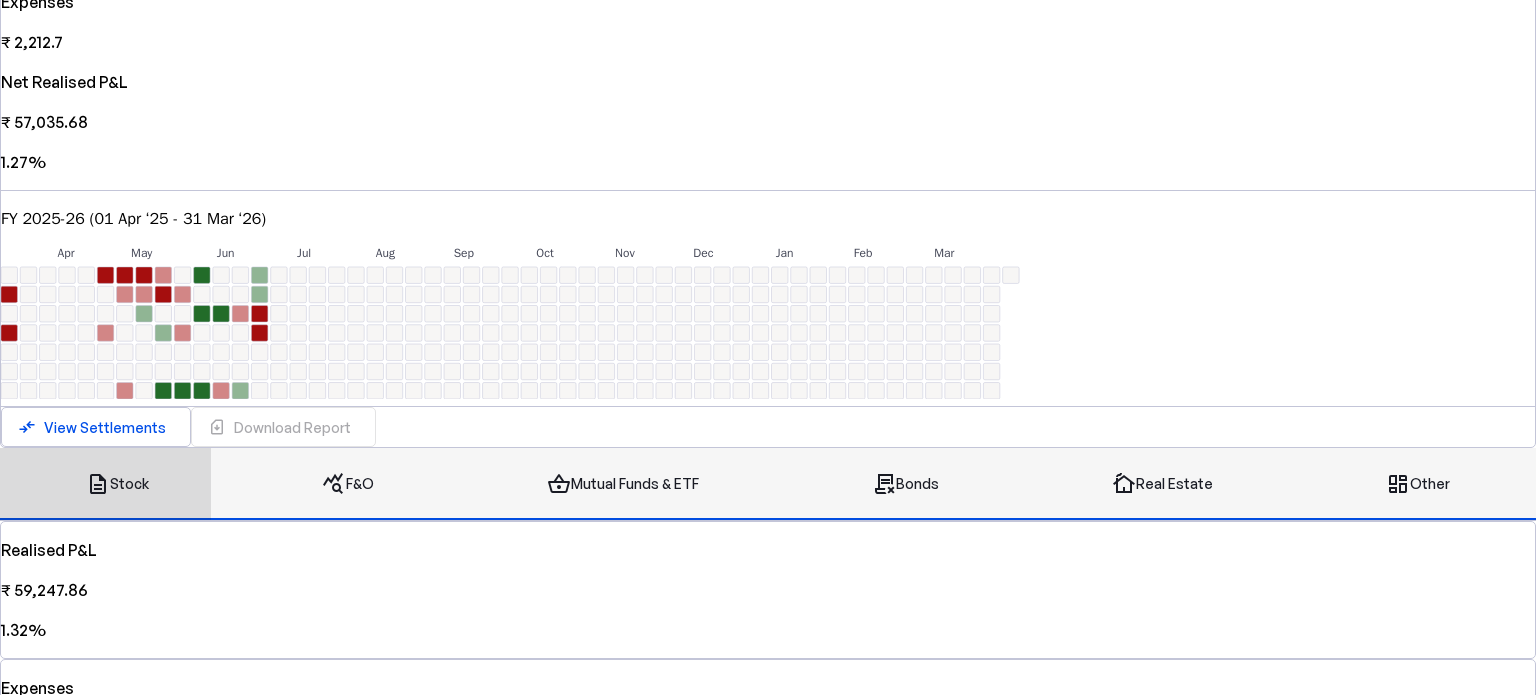 click on "query_stats  F&O" at bounding box center (348, 484) 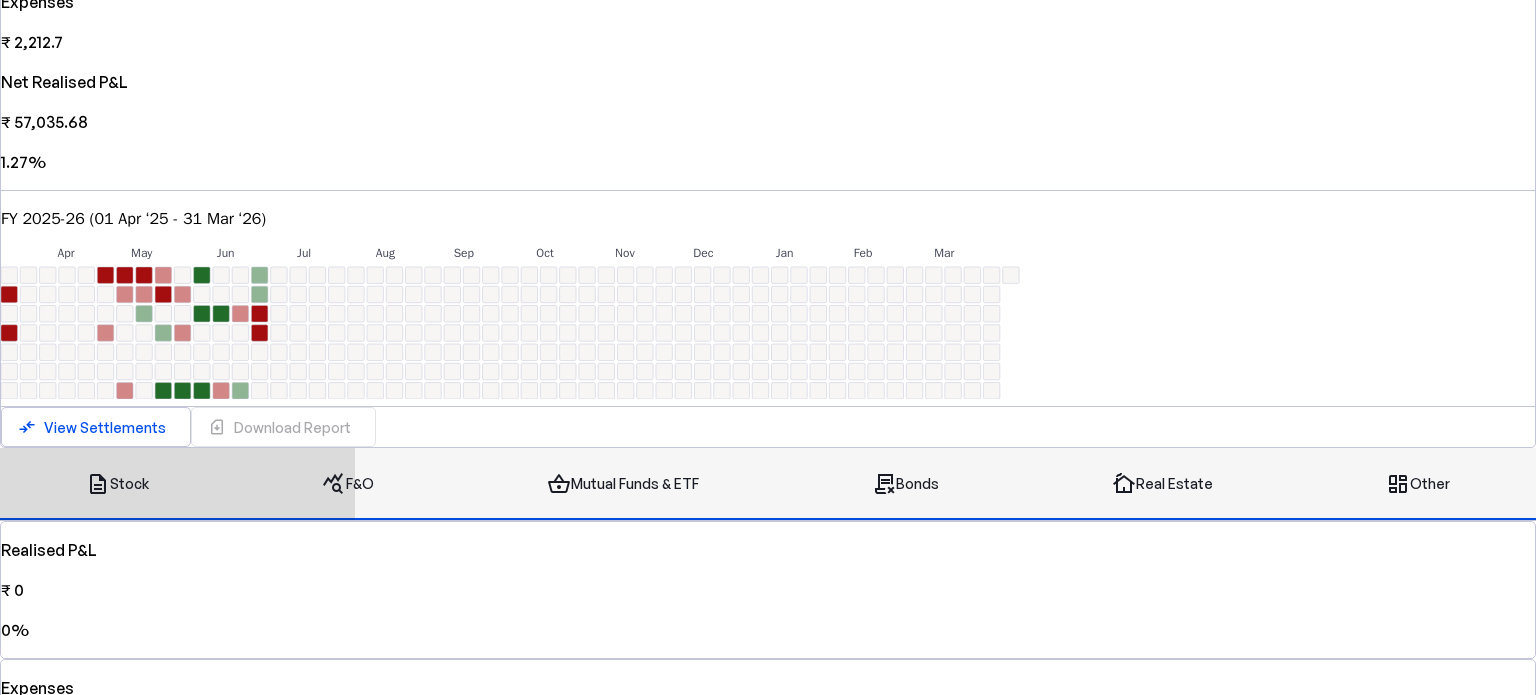 click on "shopping_basket  Mutual Funds & ETF" at bounding box center [623, 484] 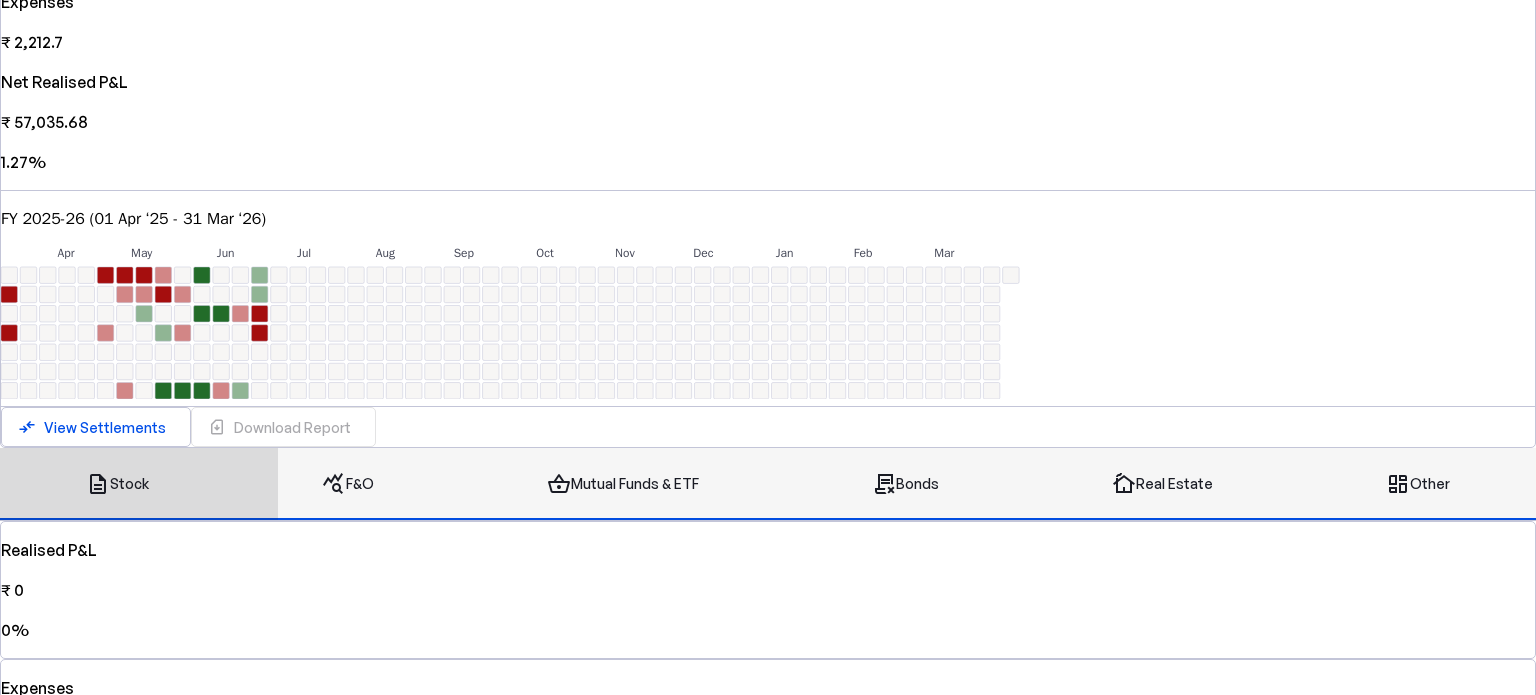 click on "contract_delete  Bonds" at bounding box center (905, 484) 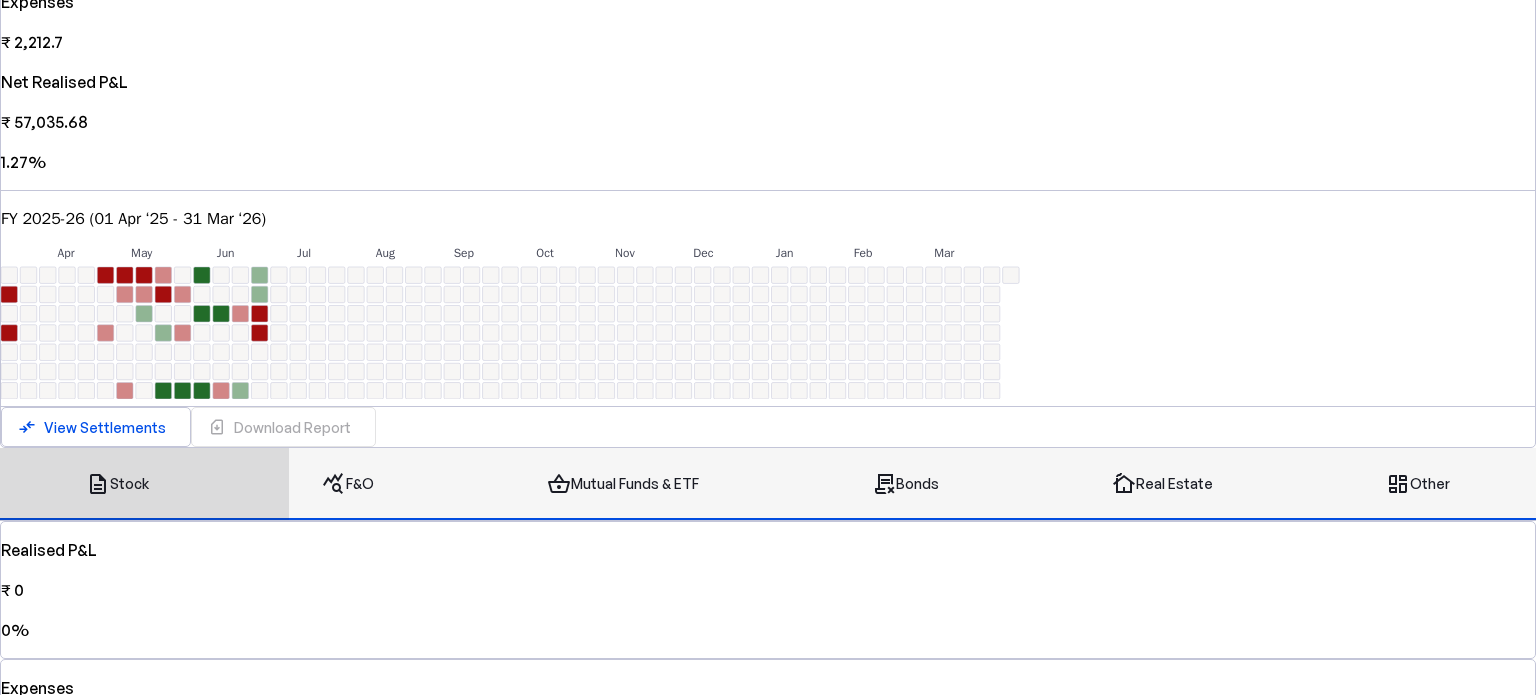 click on "cottage  Real Estate" at bounding box center [1162, 484] 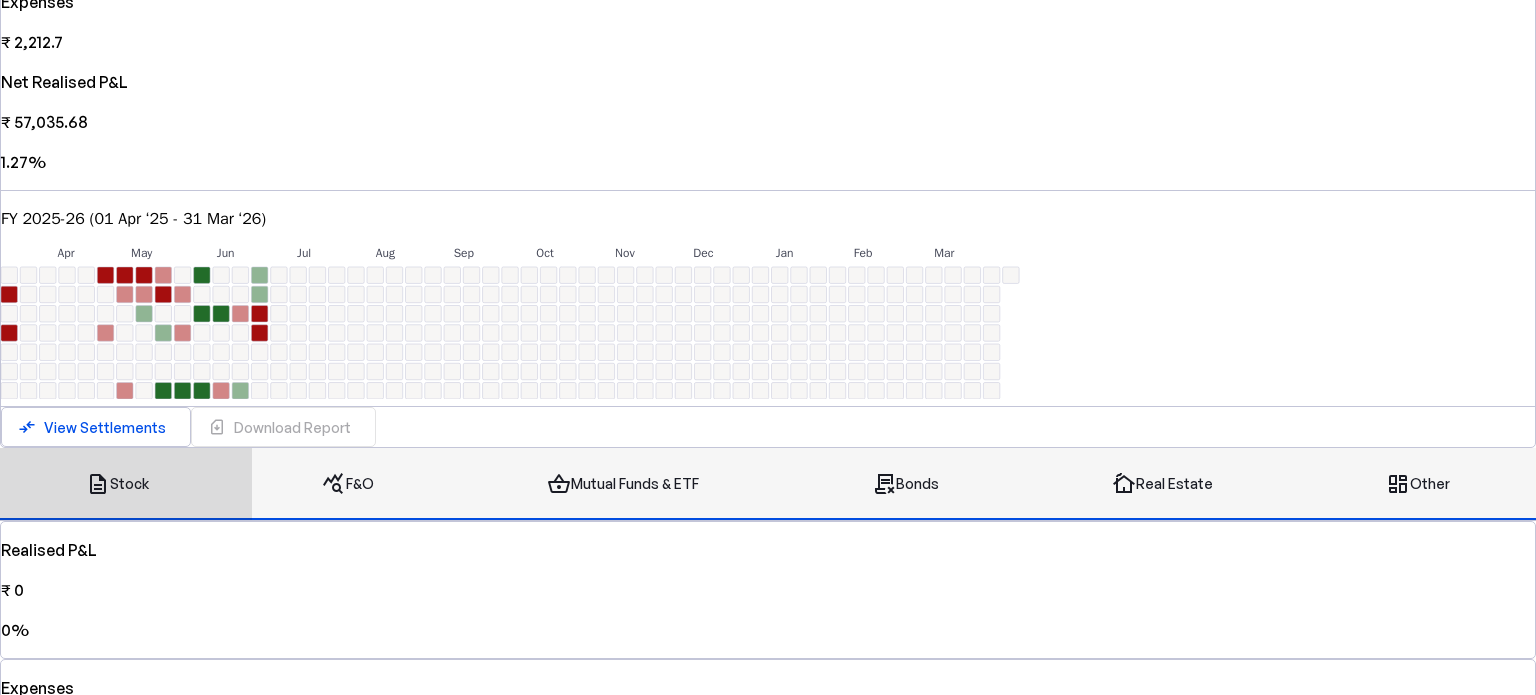 click on "browse  Other" at bounding box center [1418, 484] 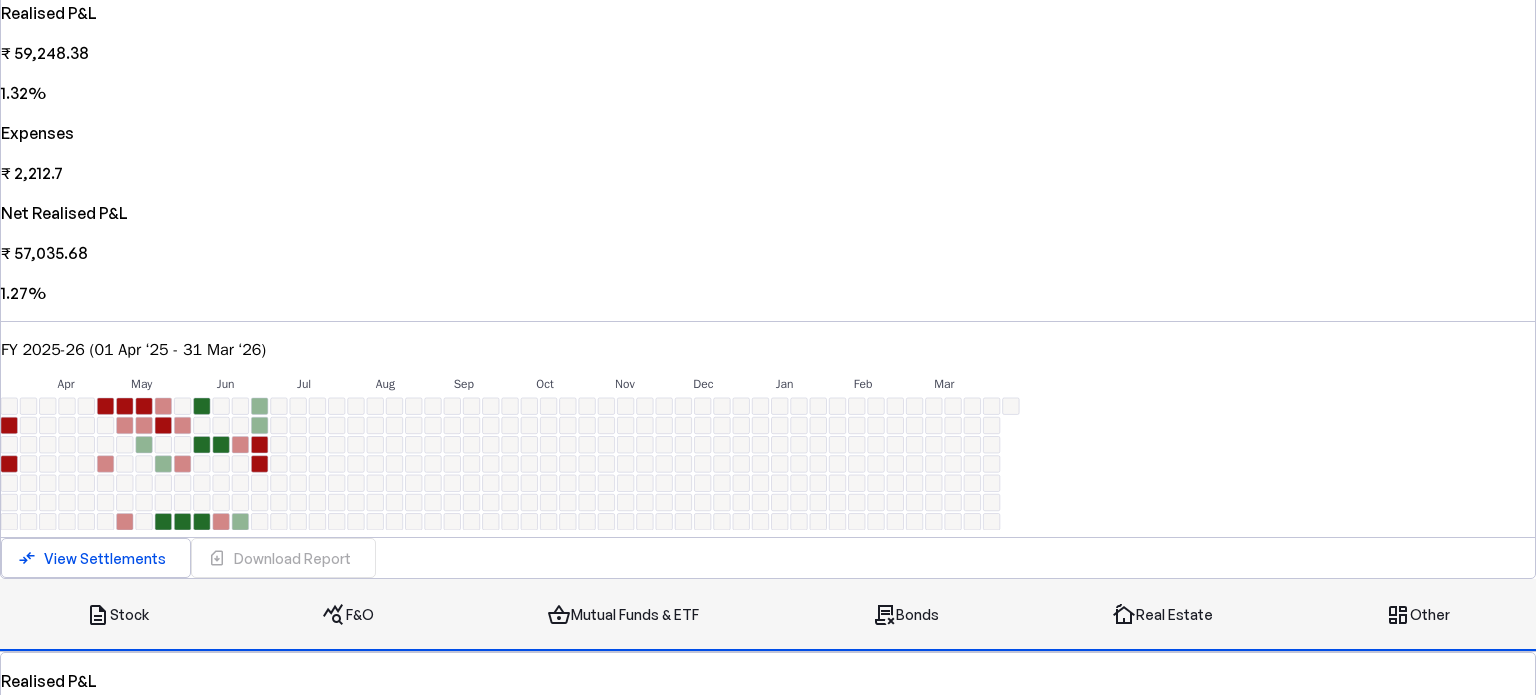 scroll, scrollTop: 0, scrollLeft: 0, axis: both 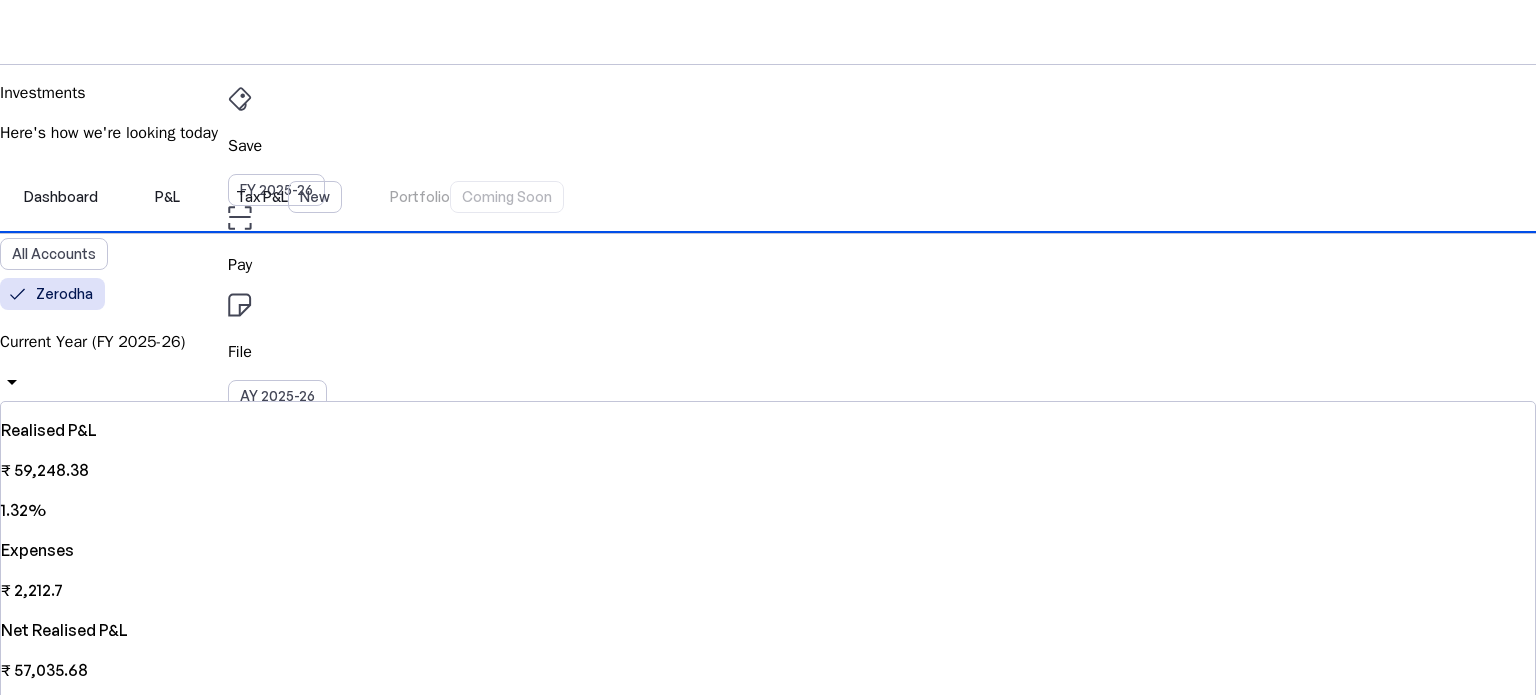 click on "Save FY [YEAR] Pay File AY [YEAR] Investments arrow_drop_down" at bounding box center (768, 293) 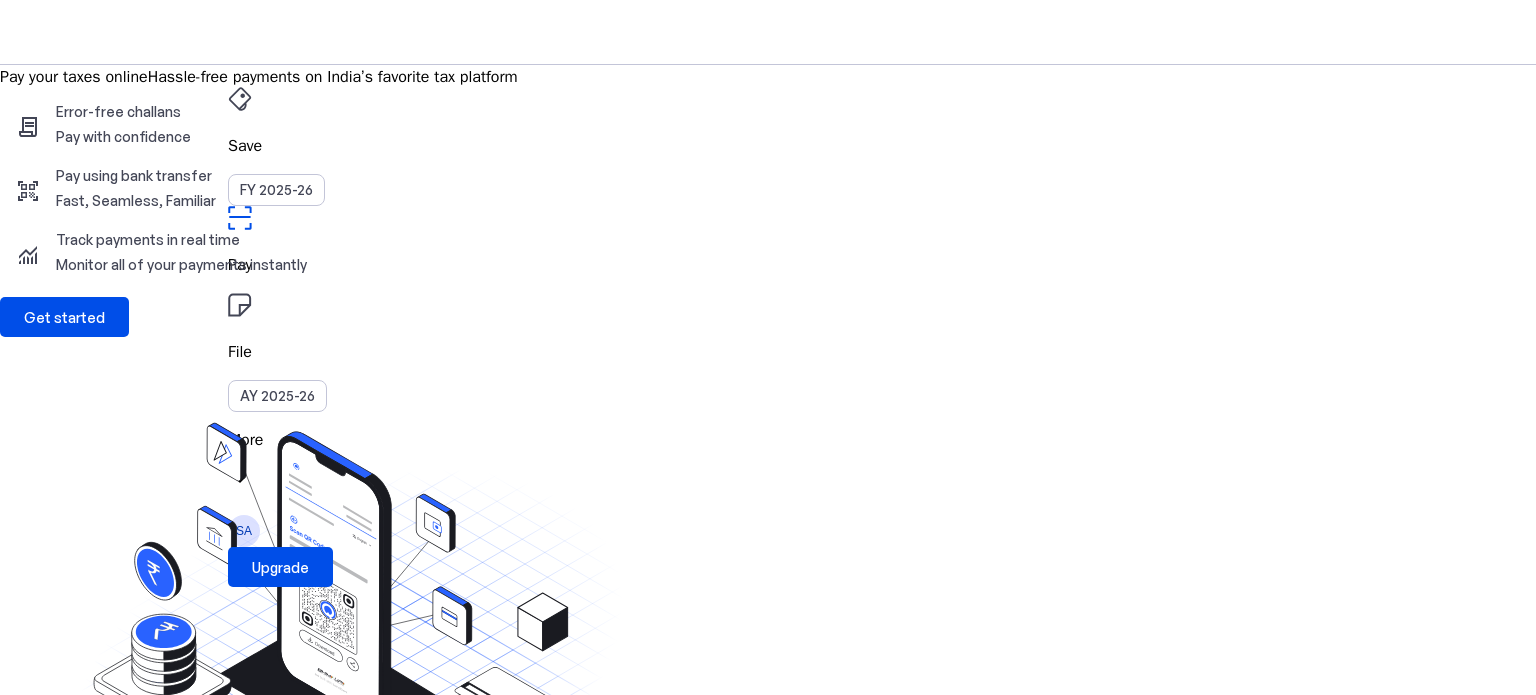 drag, startPoint x: 497, startPoint y: 53, endPoint x: 492, endPoint y: 37, distance: 16.763054 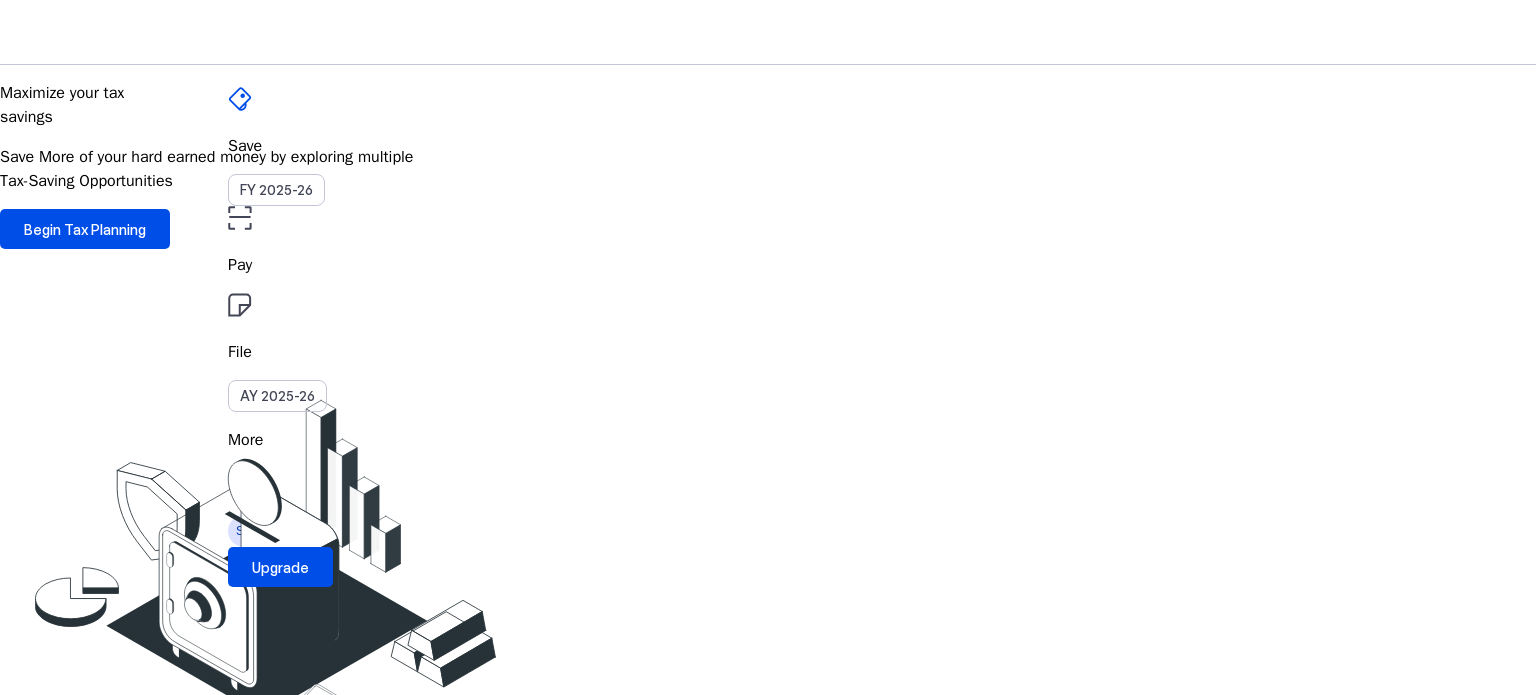 click on "Maximize your tax savings Save More of your hard earned money by exploring multiple Tax-Saving Opportunities Begin Tax Planning" at bounding box center [768, 500] 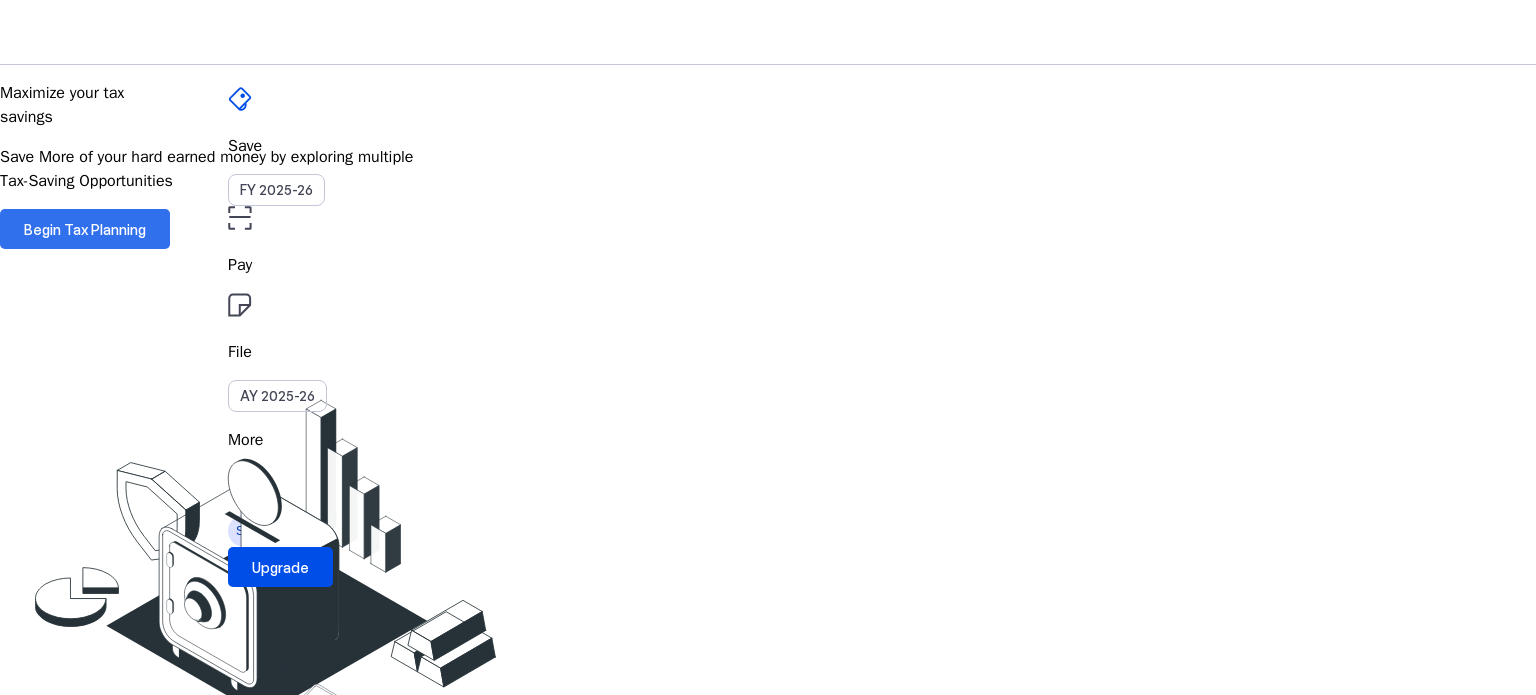 click on "Begin Tax Planning" at bounding box center [85, 229] 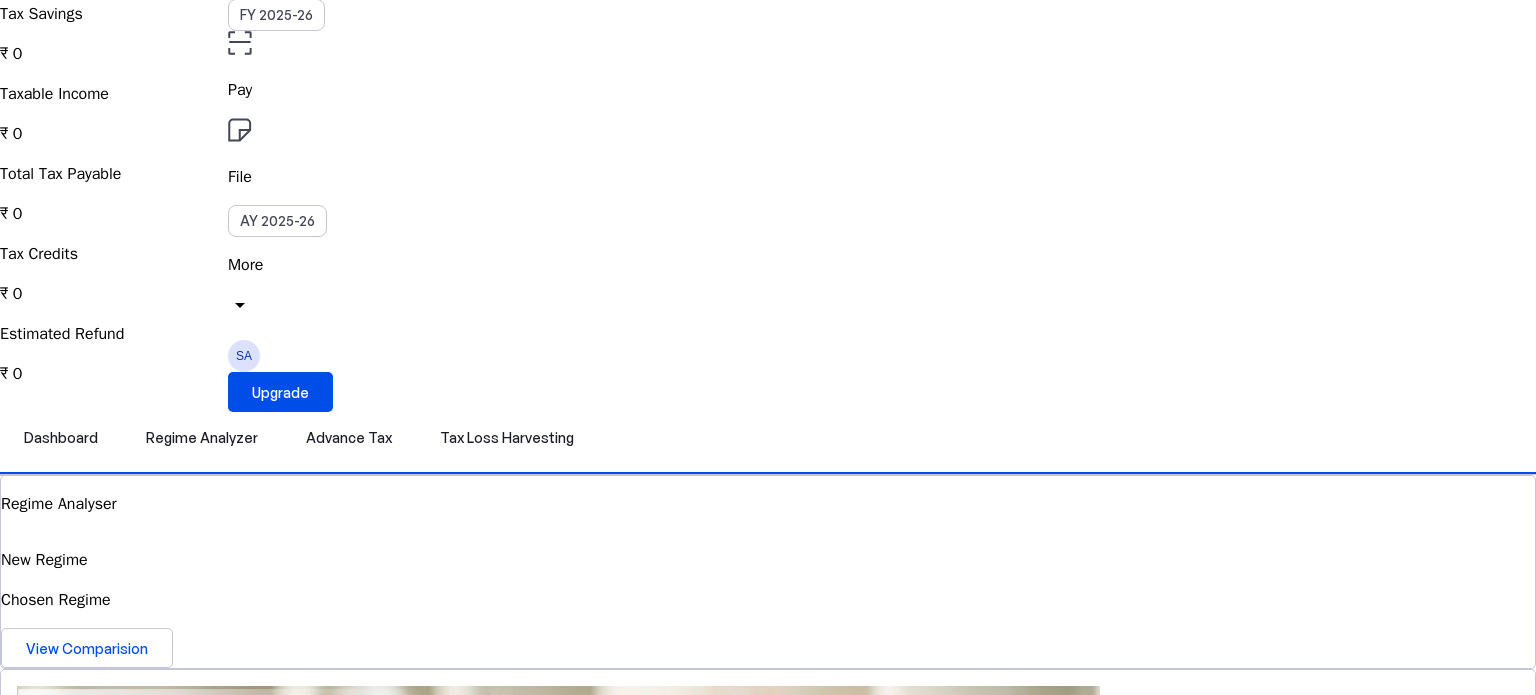 scroll, scrollTop: 180, scrollLeft: 0, axis: vertical 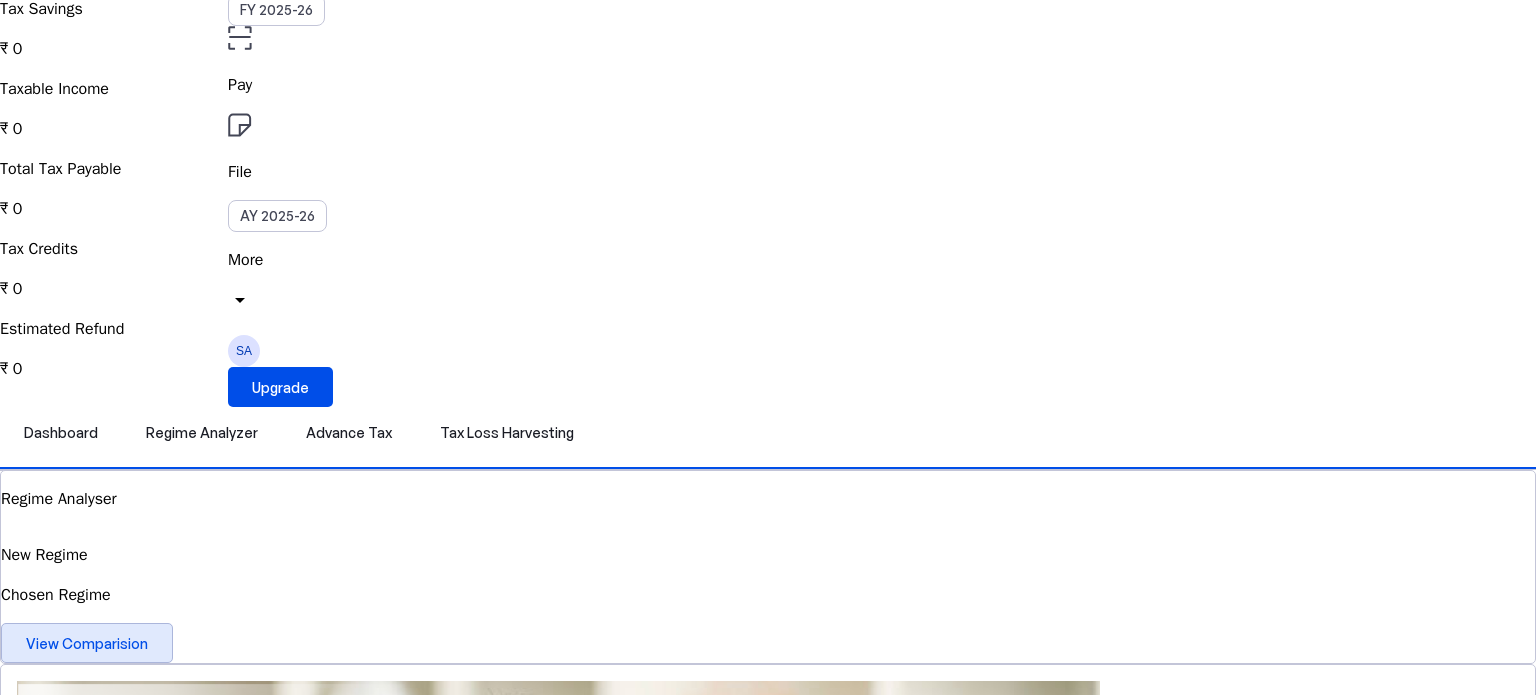 click at bounding box center (87, 643) 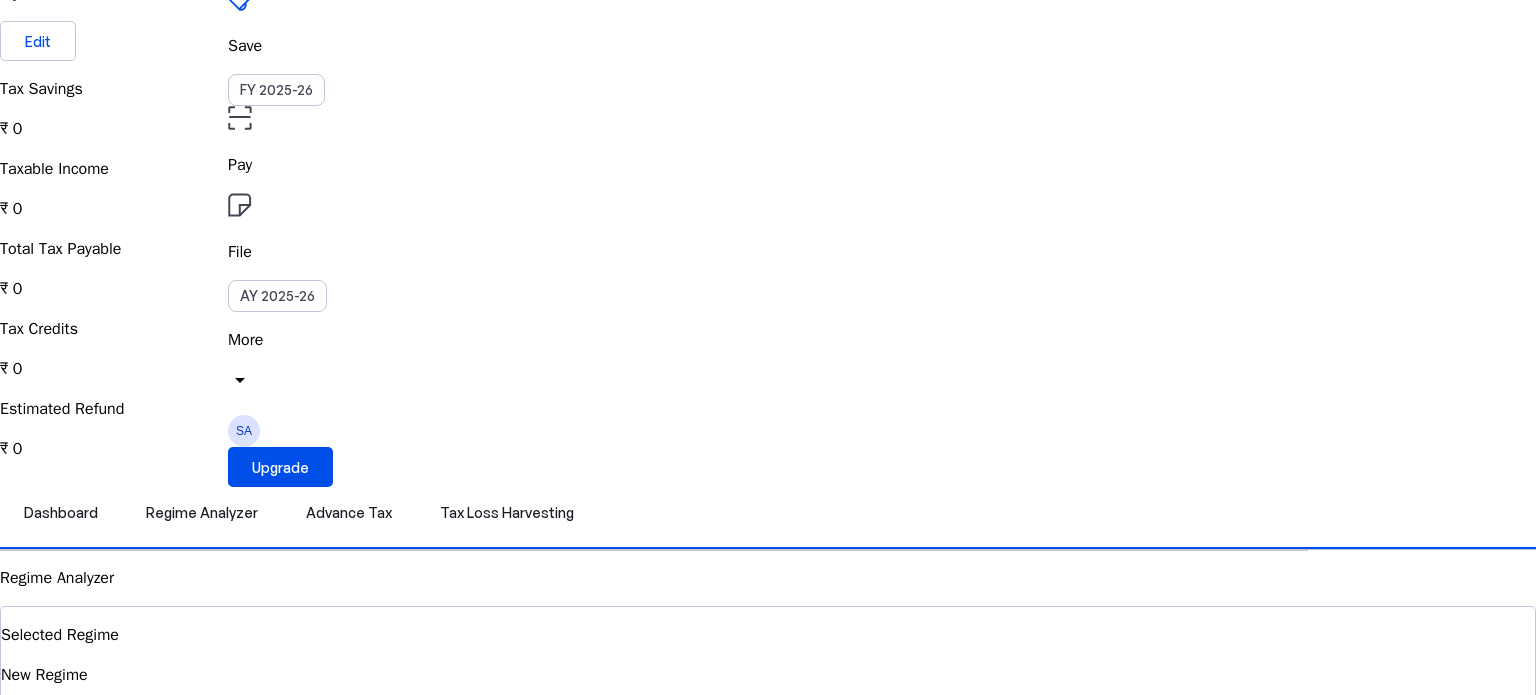 scroll, scrollTop: 0, scrollLeft: 0, axis: both 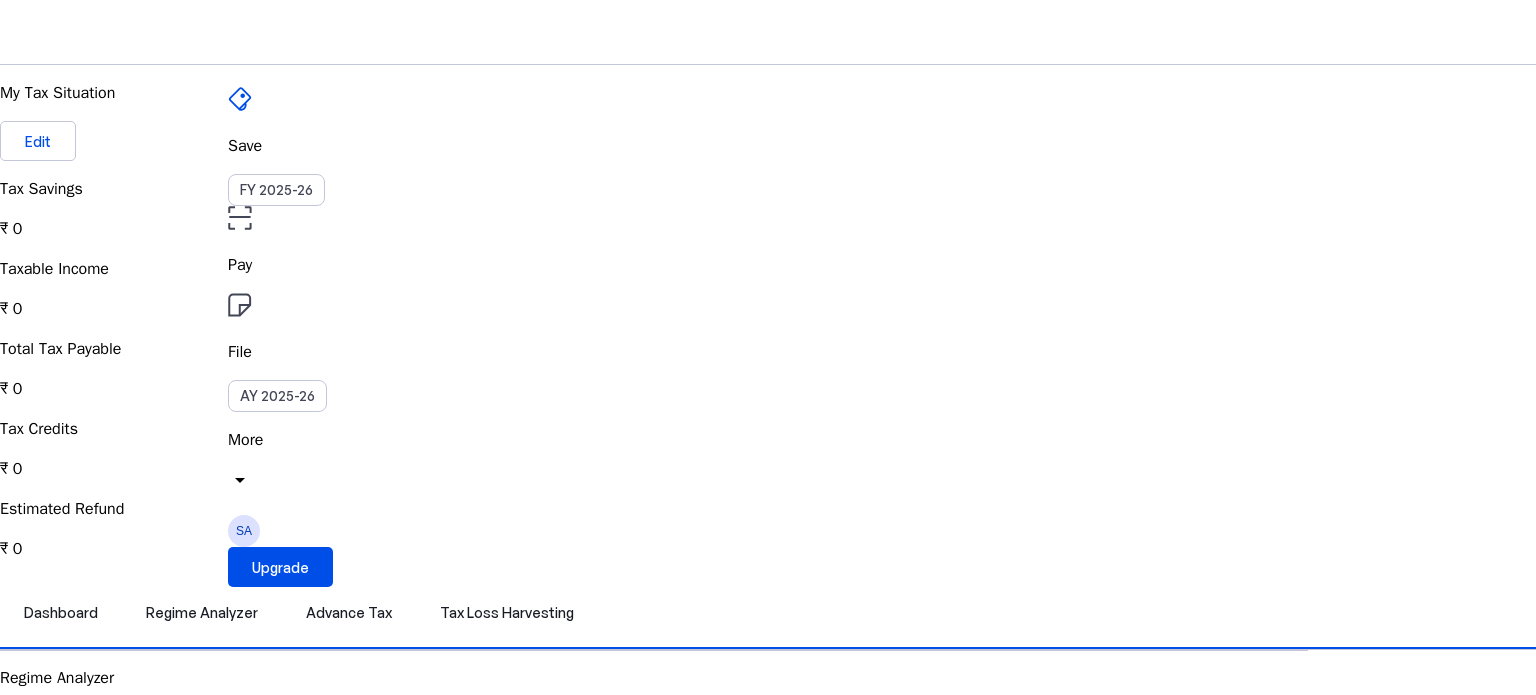 click at bounding box center (240, 218) 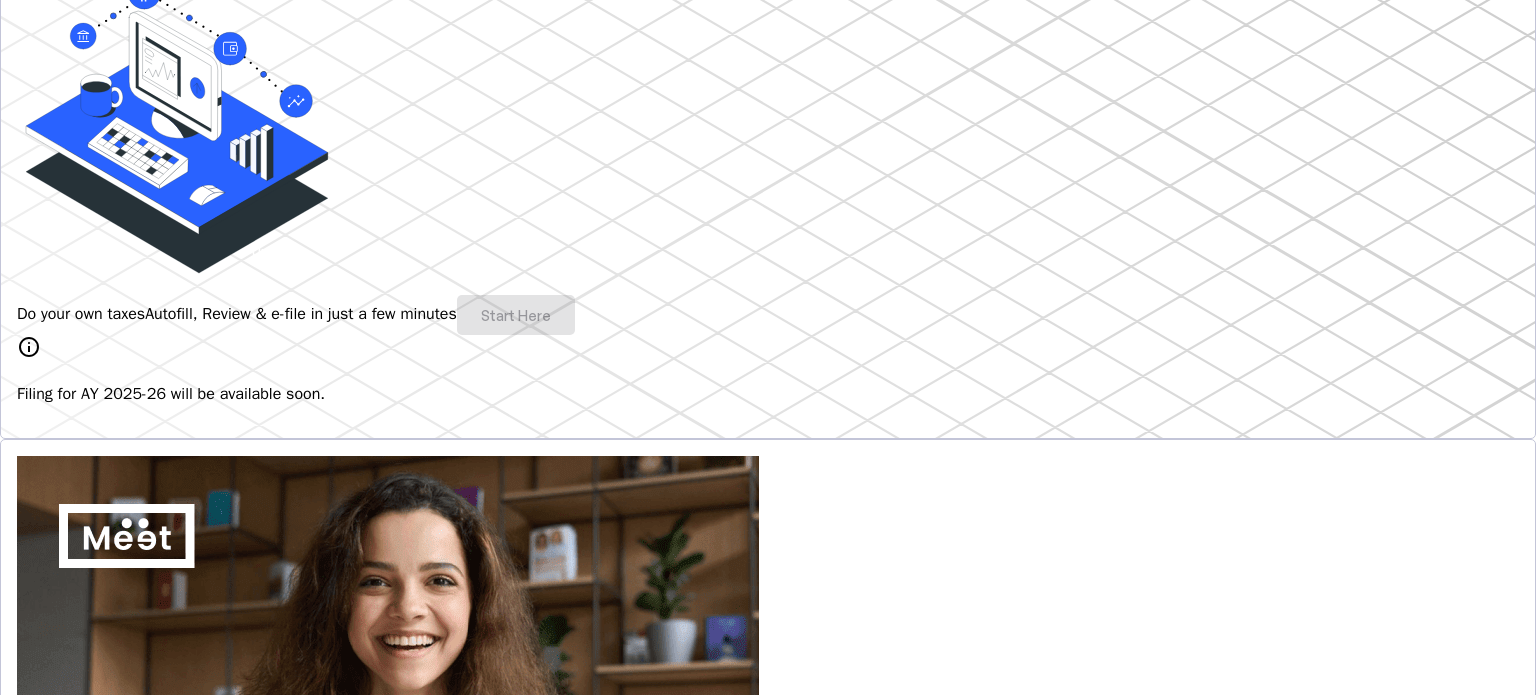 scroll, scrollTop: 327, scrollLeft: 0, axis: vertical 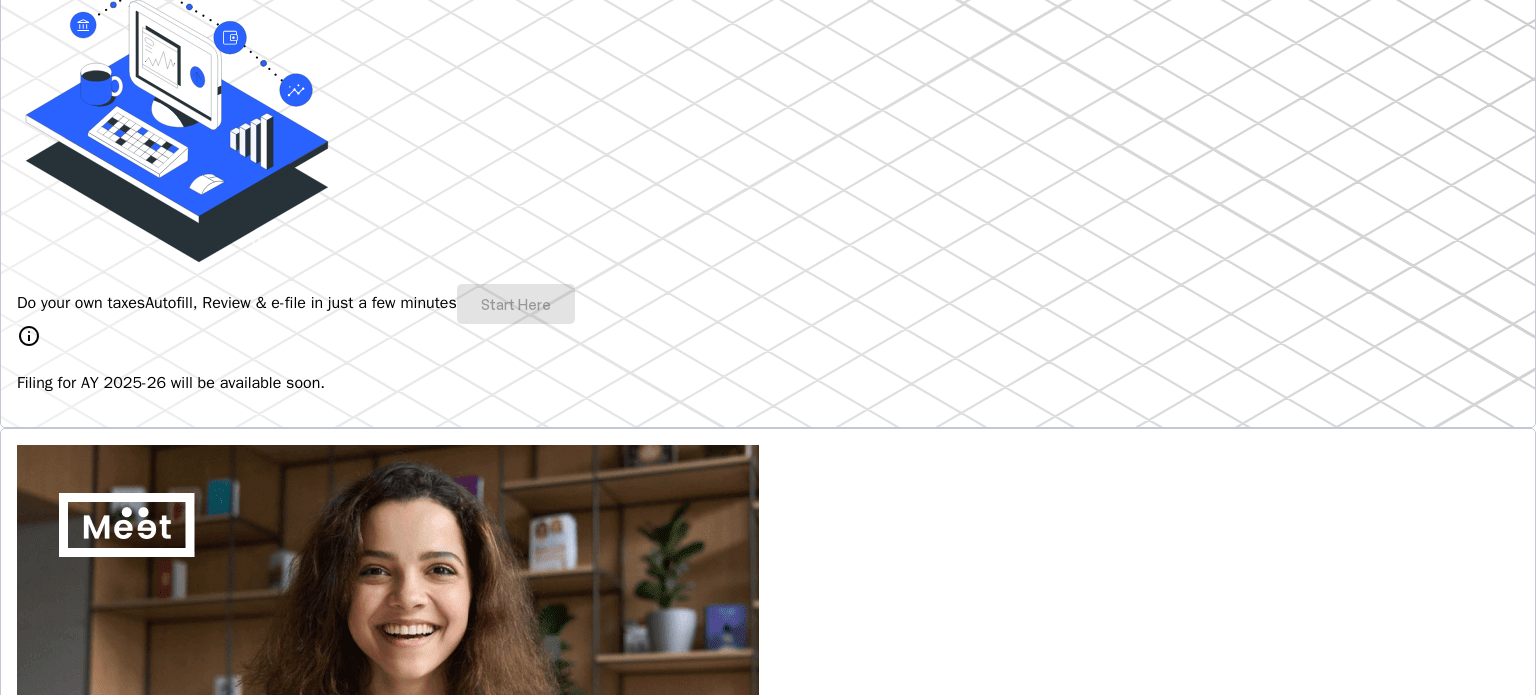 type 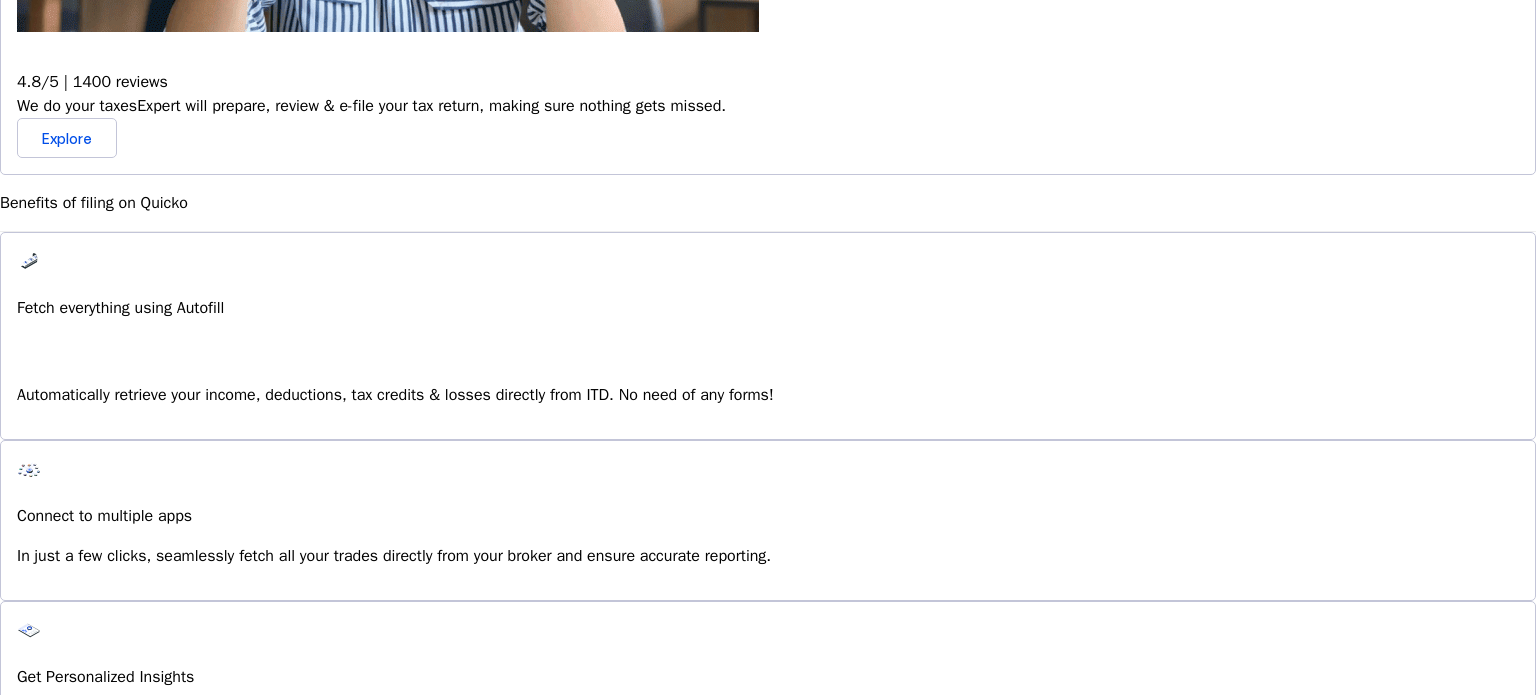 scroll, scrollTop: 1209, scrollLeft: 0, axis: vertical 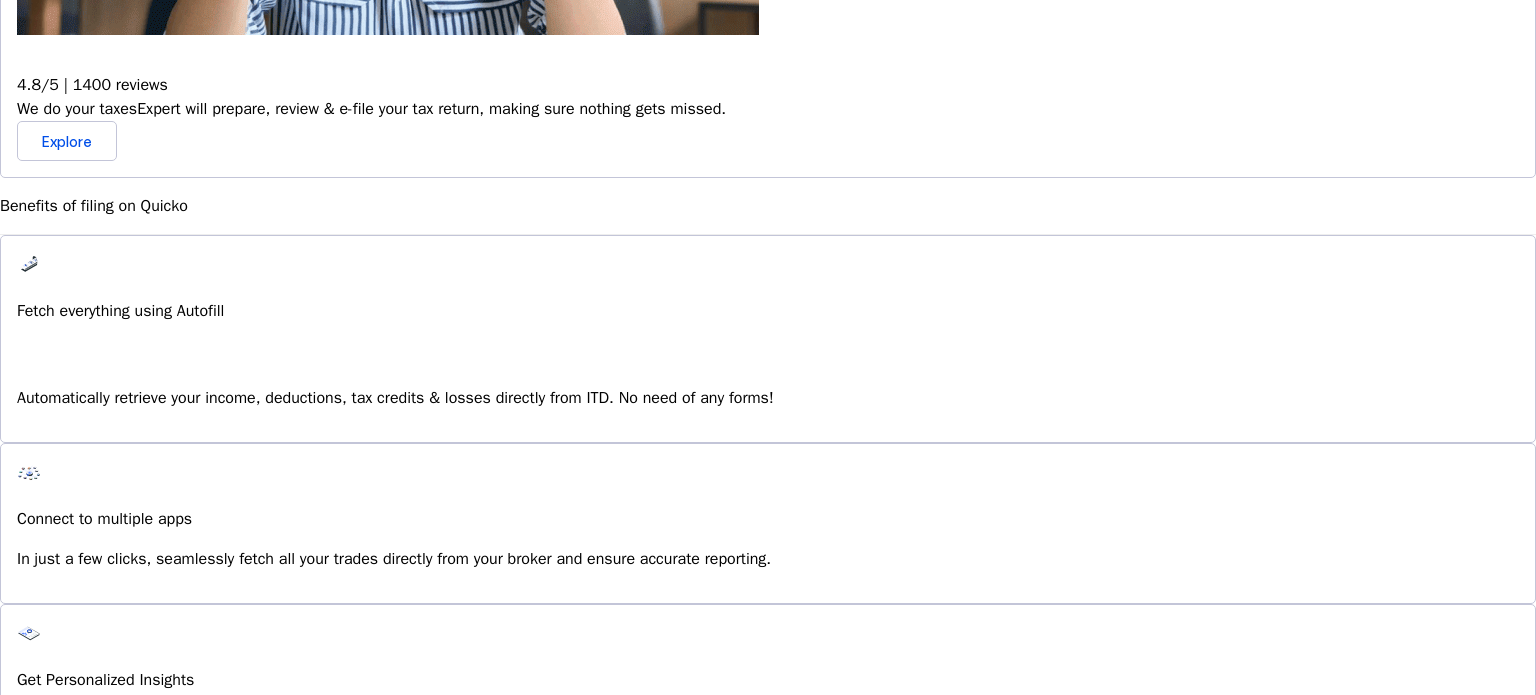 click at bounding box center [51, 1284] 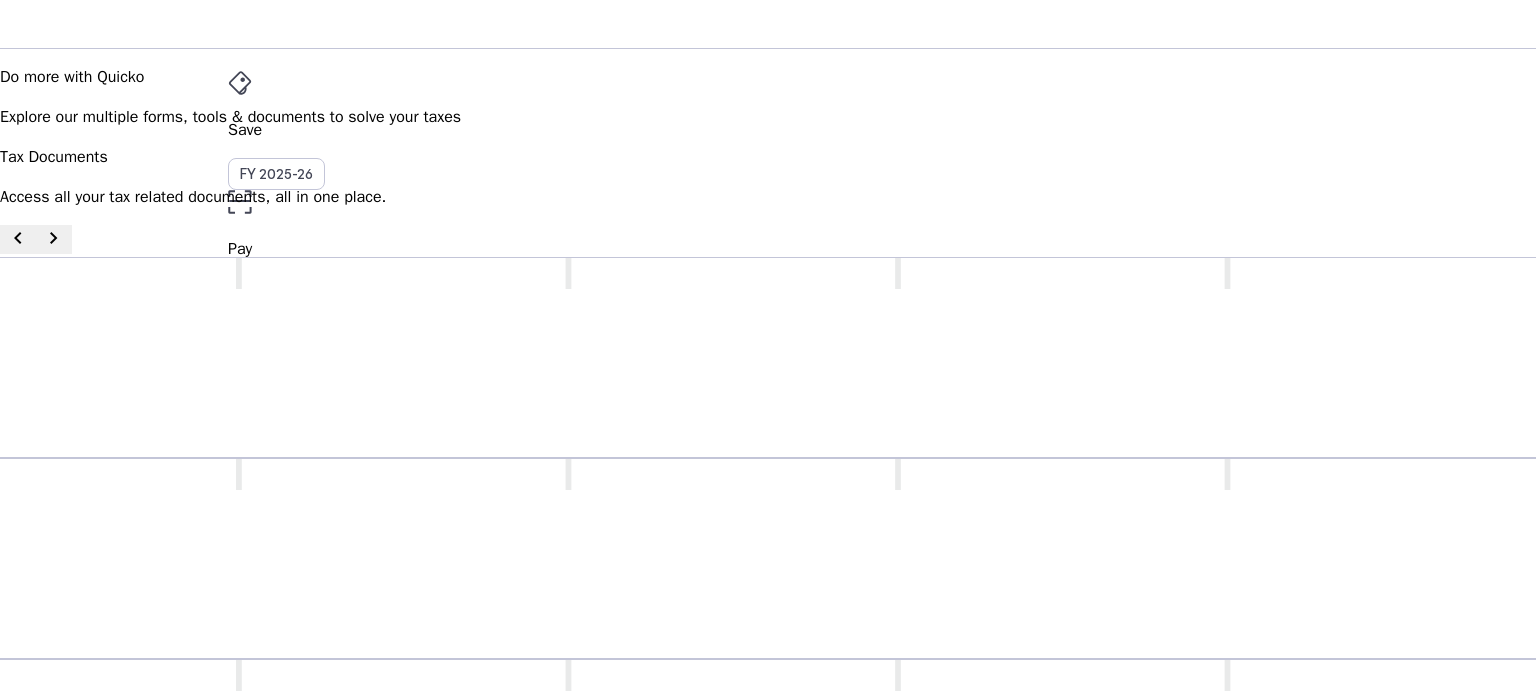 scroll, scrollTop: 0, scrollLeft: 0, axis: both 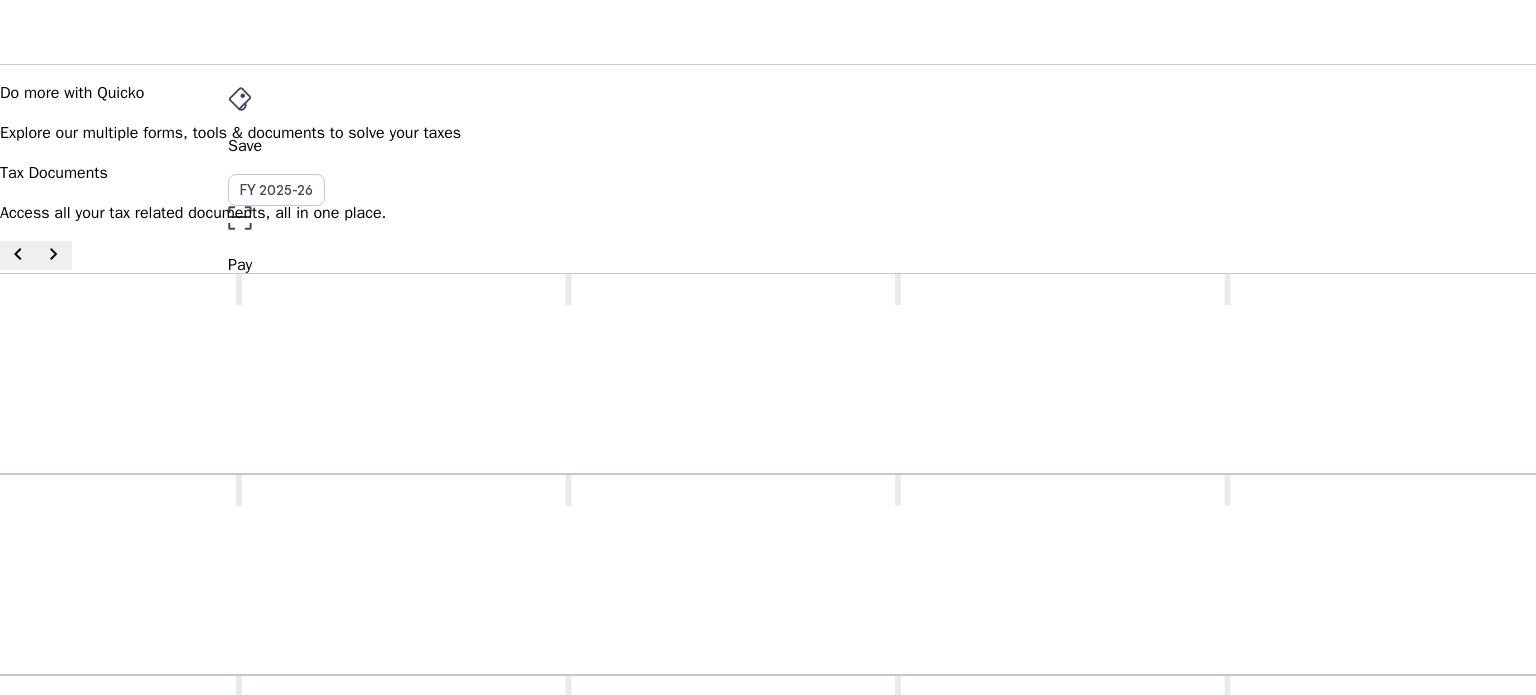click on "Save" at bounding box center [768, 146] 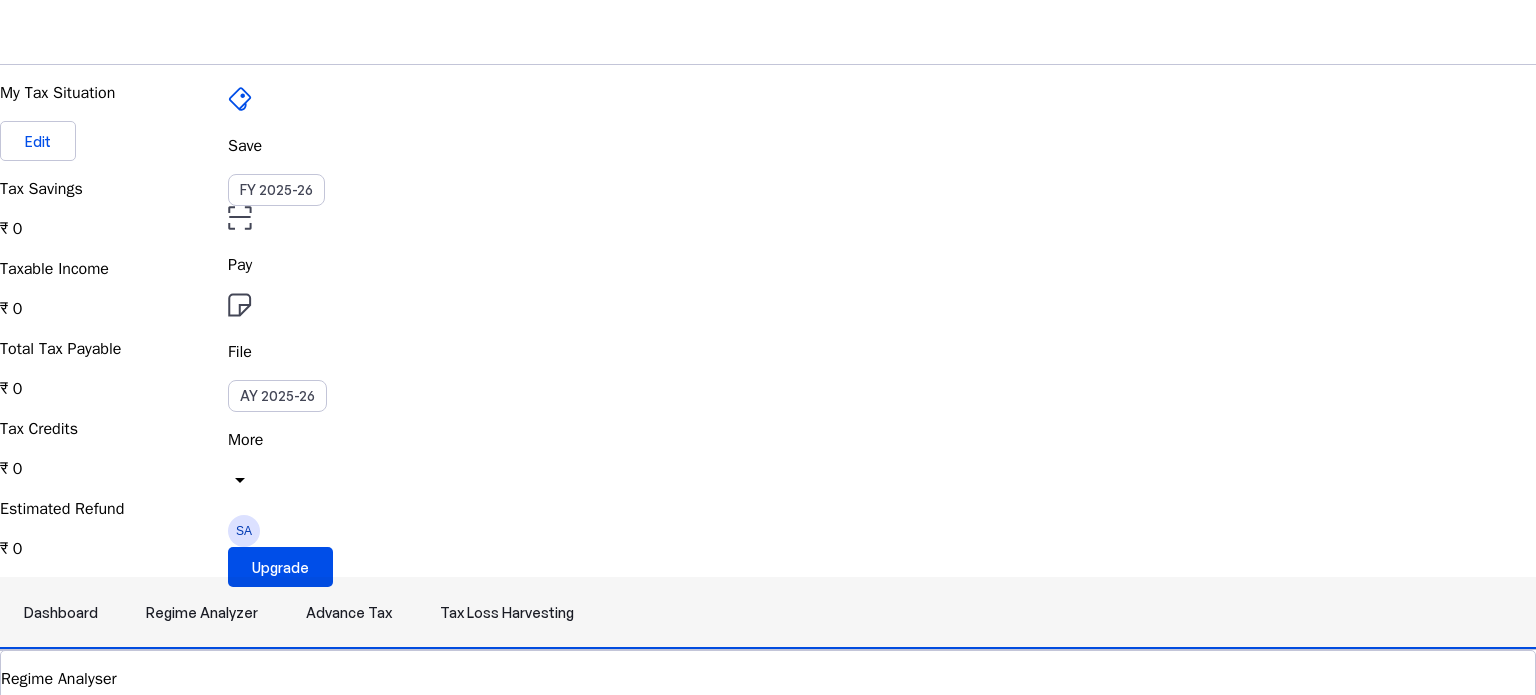 scroll, scrollTop: 92, scrollLeft: 0, axis: vertical 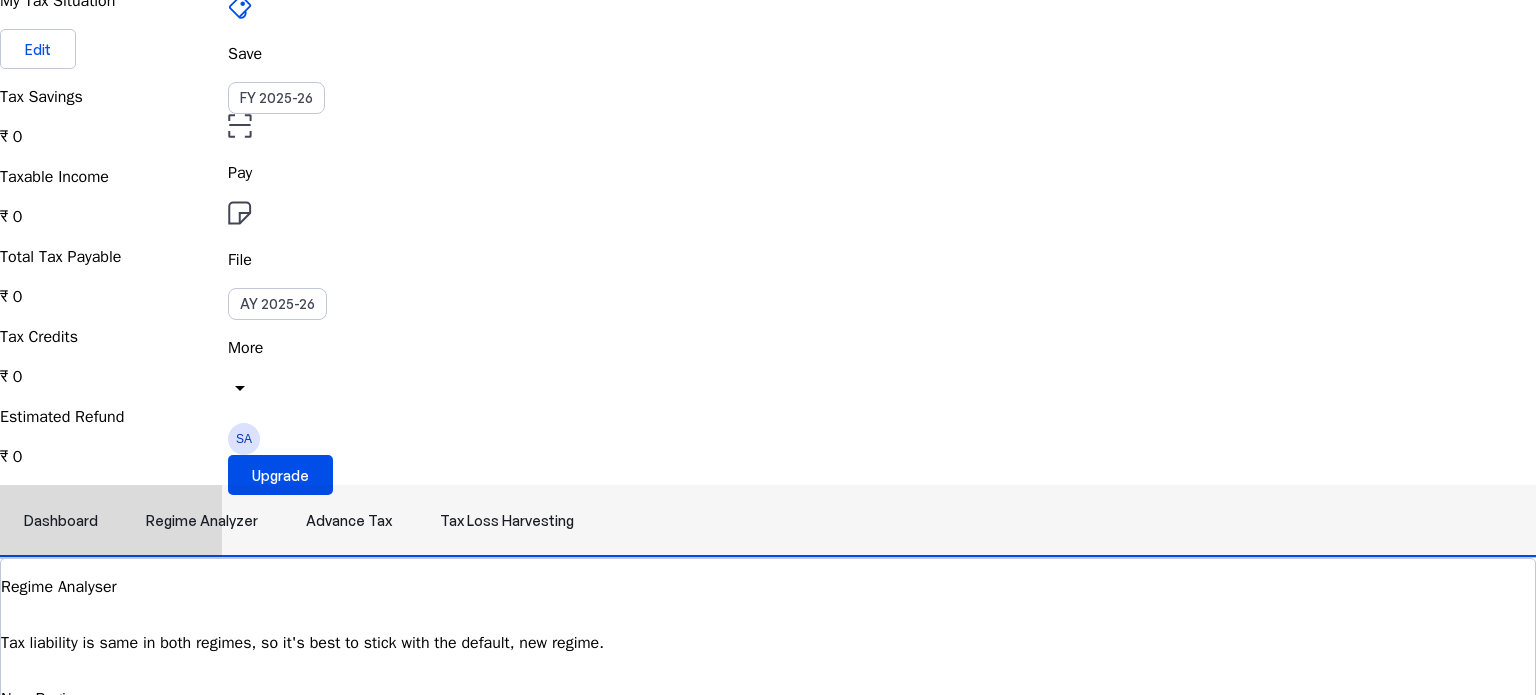 click on "Regime Analyzer" at bounding box center (202, 521) 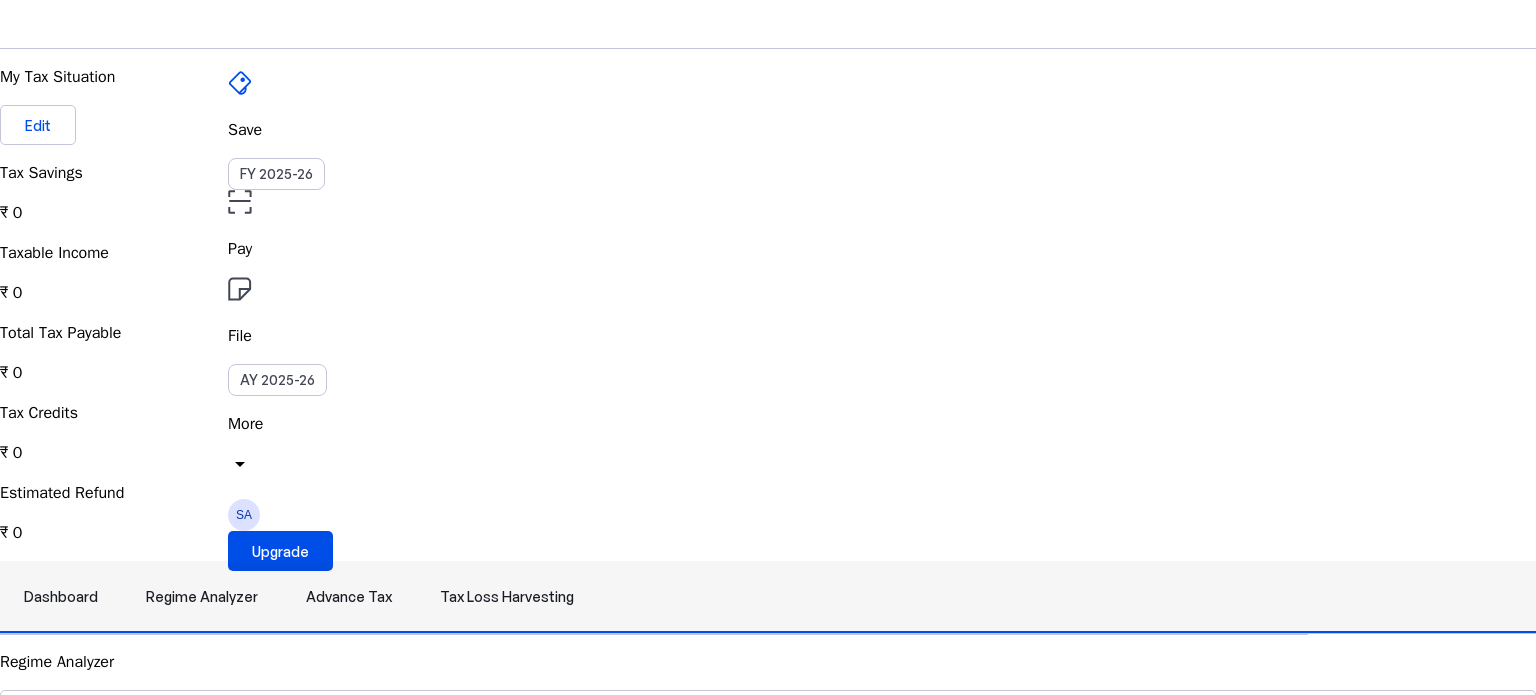 scroll, scrollTop: 0, scrollLeft: 0, axis: both 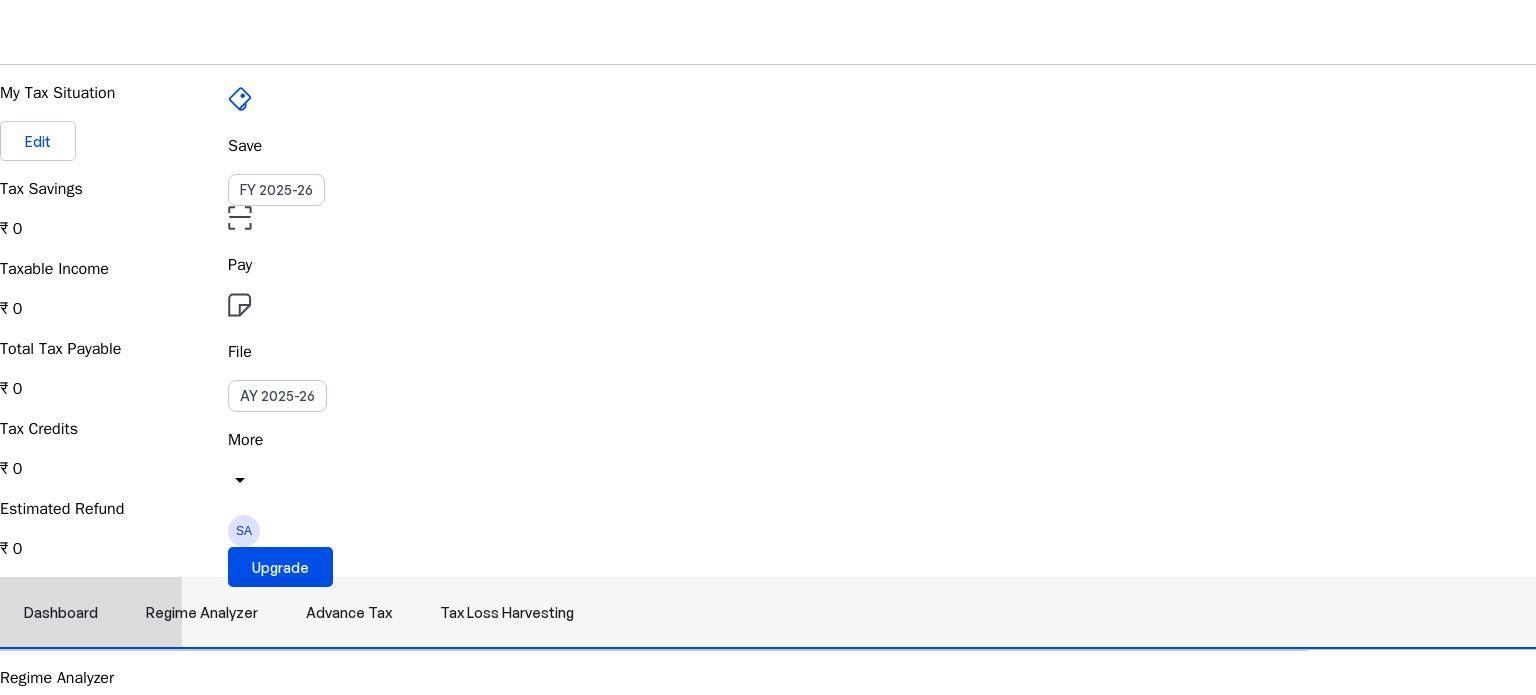 click on "Advance Tax" at bounding box center [349, 613] 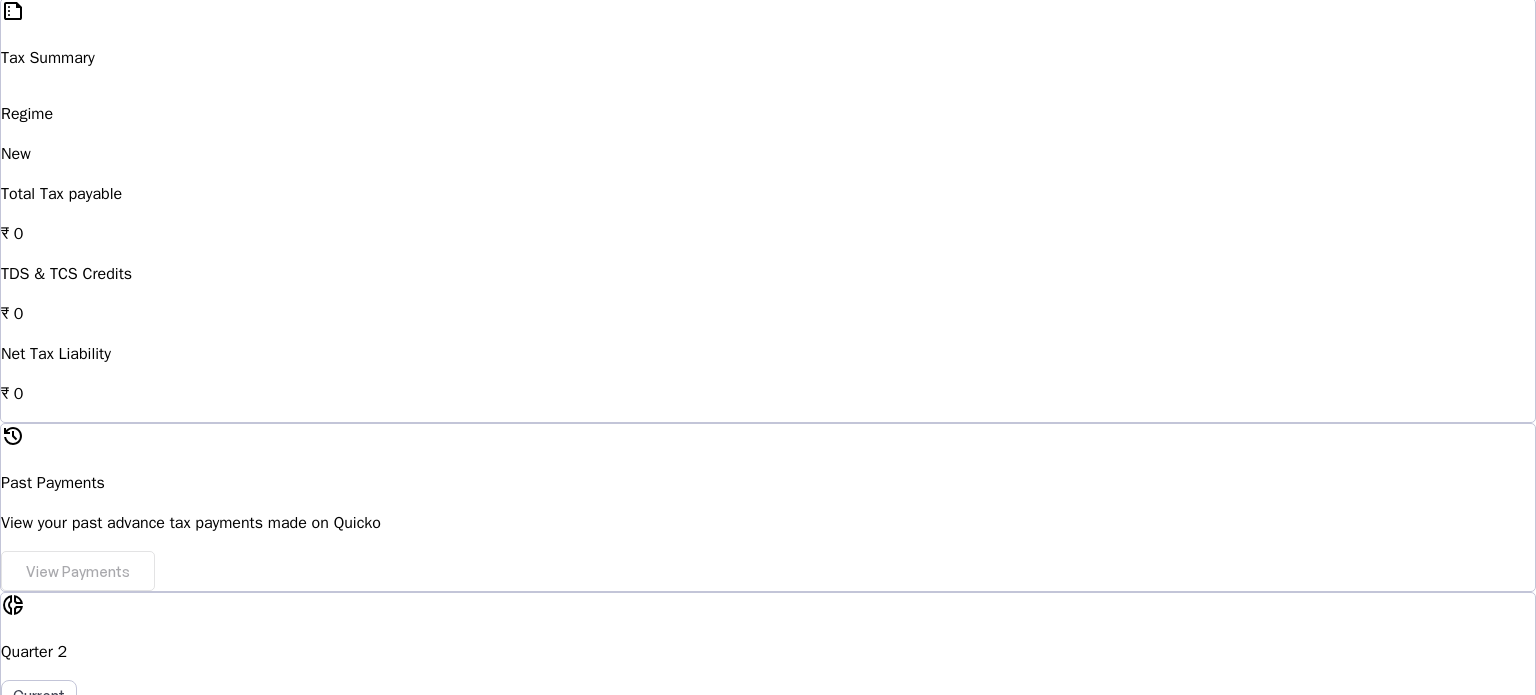 scroll, scrollTop: 708, scrollLeft: 0, axis: vertical 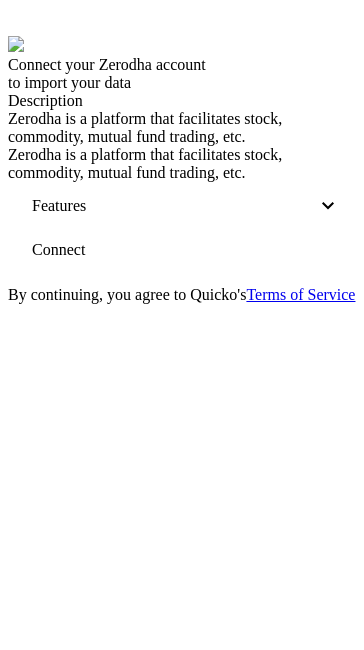 click at bounding box center [221, 206] 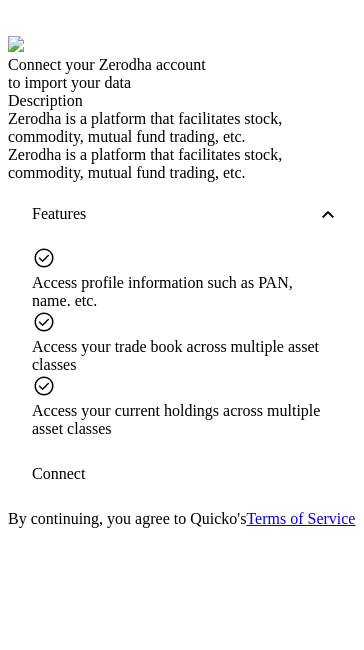 click at bounding box center (58, 474) 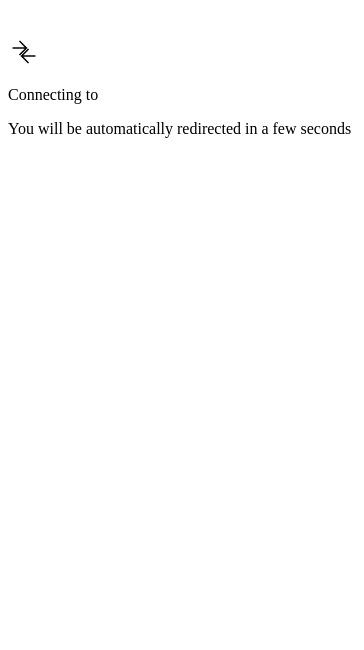 scroll, scrollTop: 0, scrollLeft: 0, axis: both 